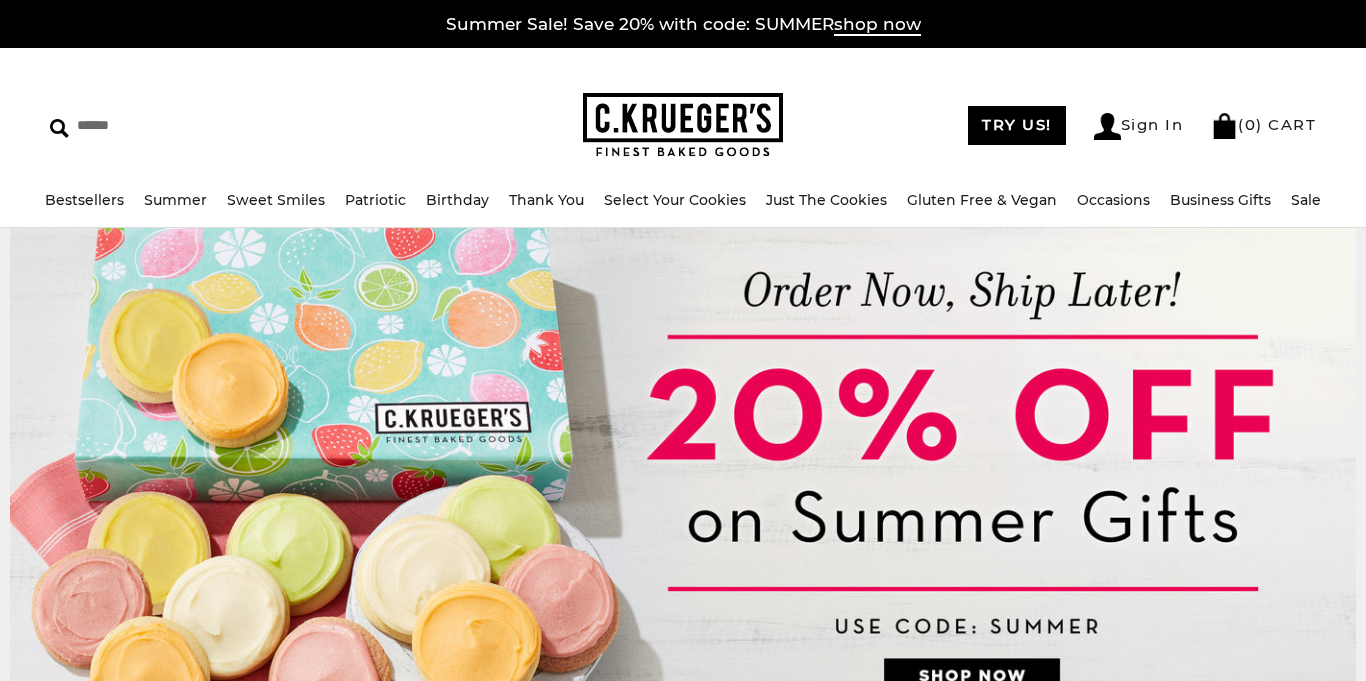 scroll, scrollTop: 0, scrollLeft: 0, axis: both 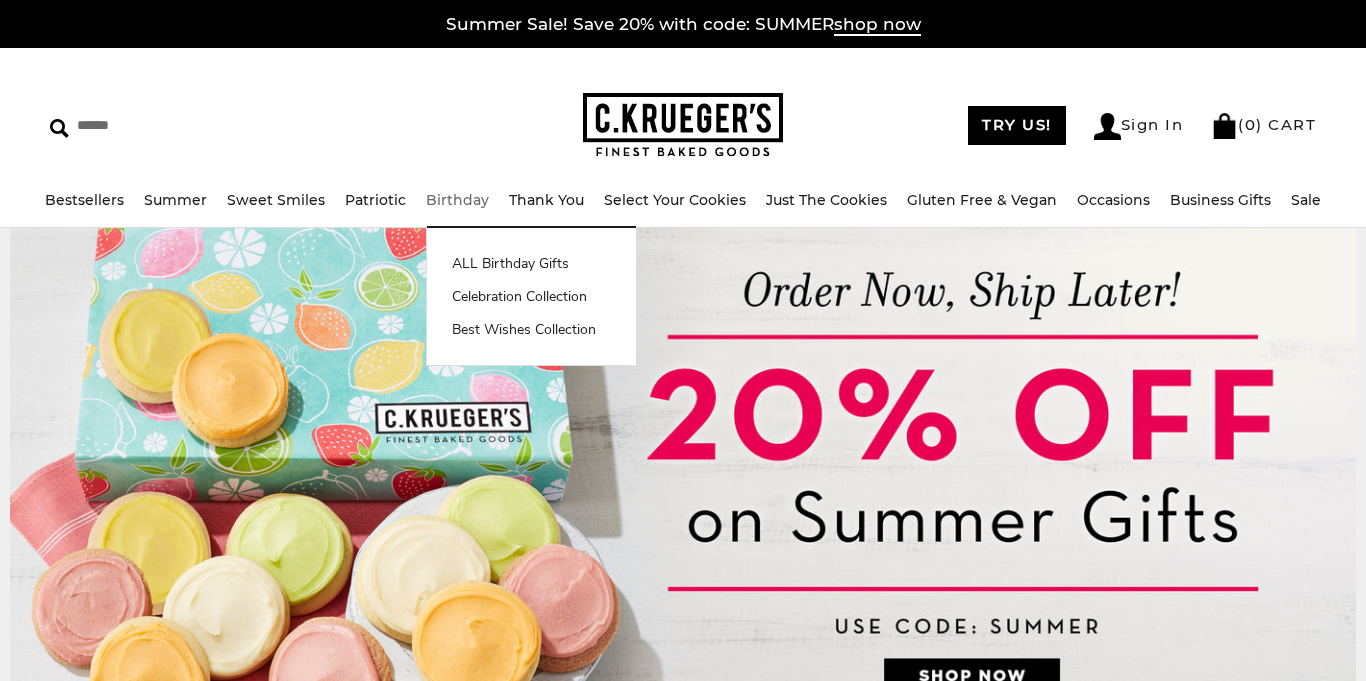 click on "Birthday" at bounding box center [457, 200] 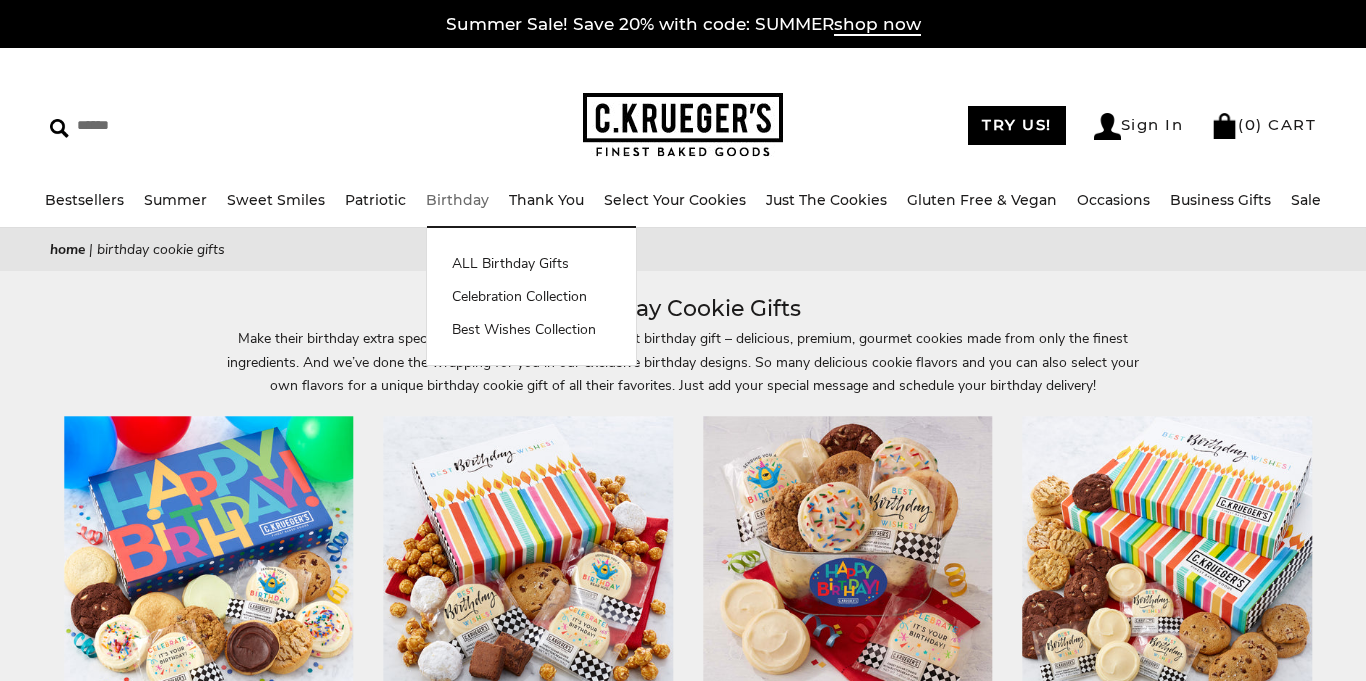 scroll, scrollTop: 0, scrollLeft: 0, axis: both 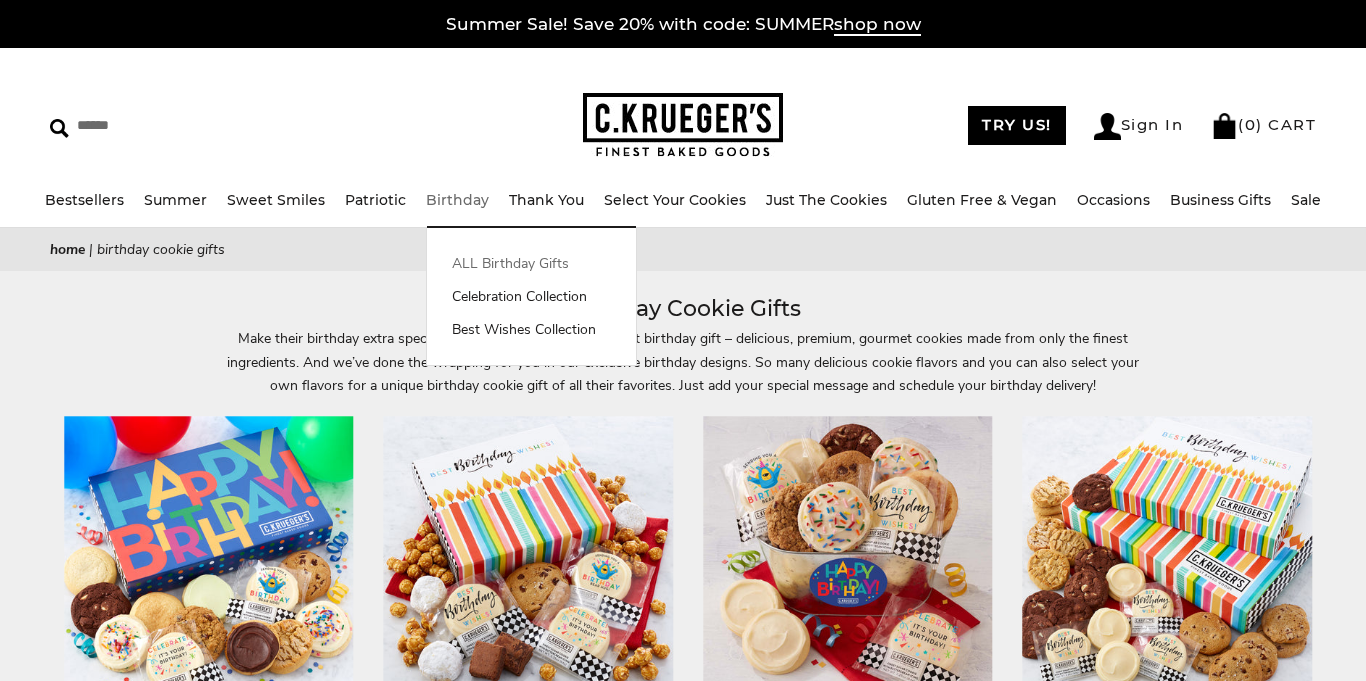 click on "ALL Birthday Gifts" at bounding box center (531, 263) 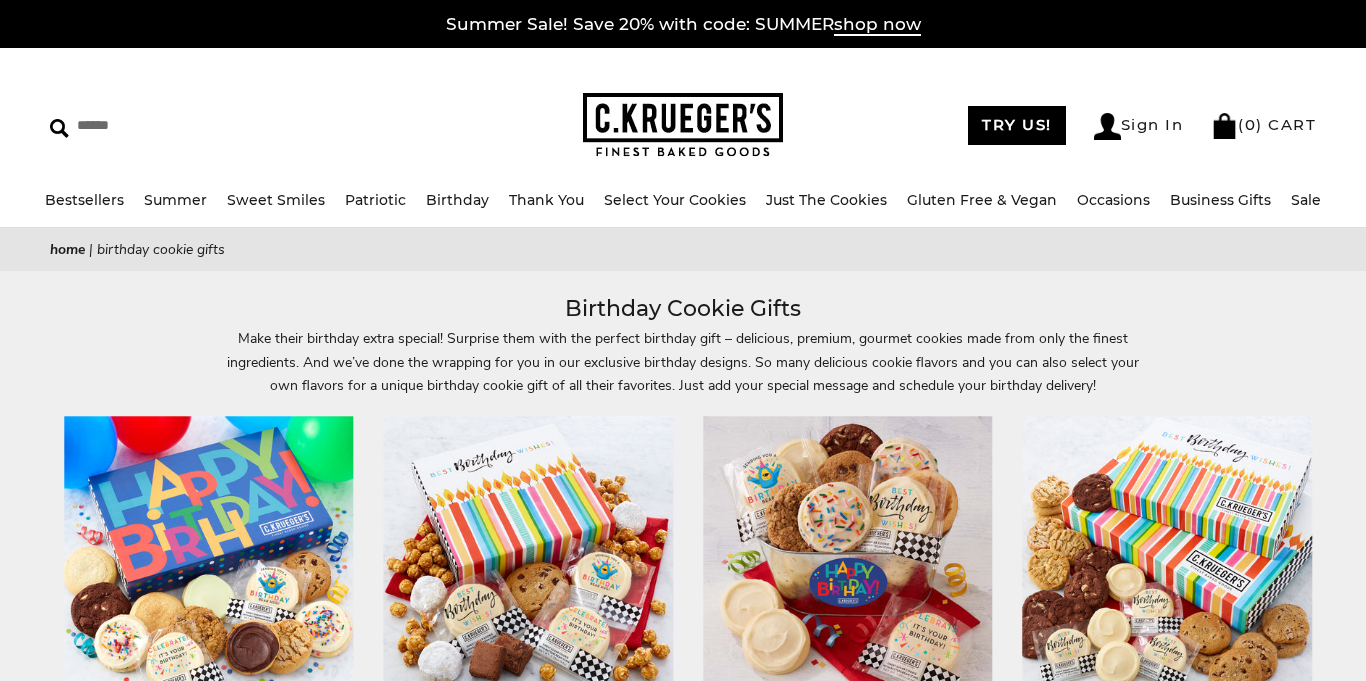 scroll, scrollTop: 0, scrollLeft: 0, axis: both 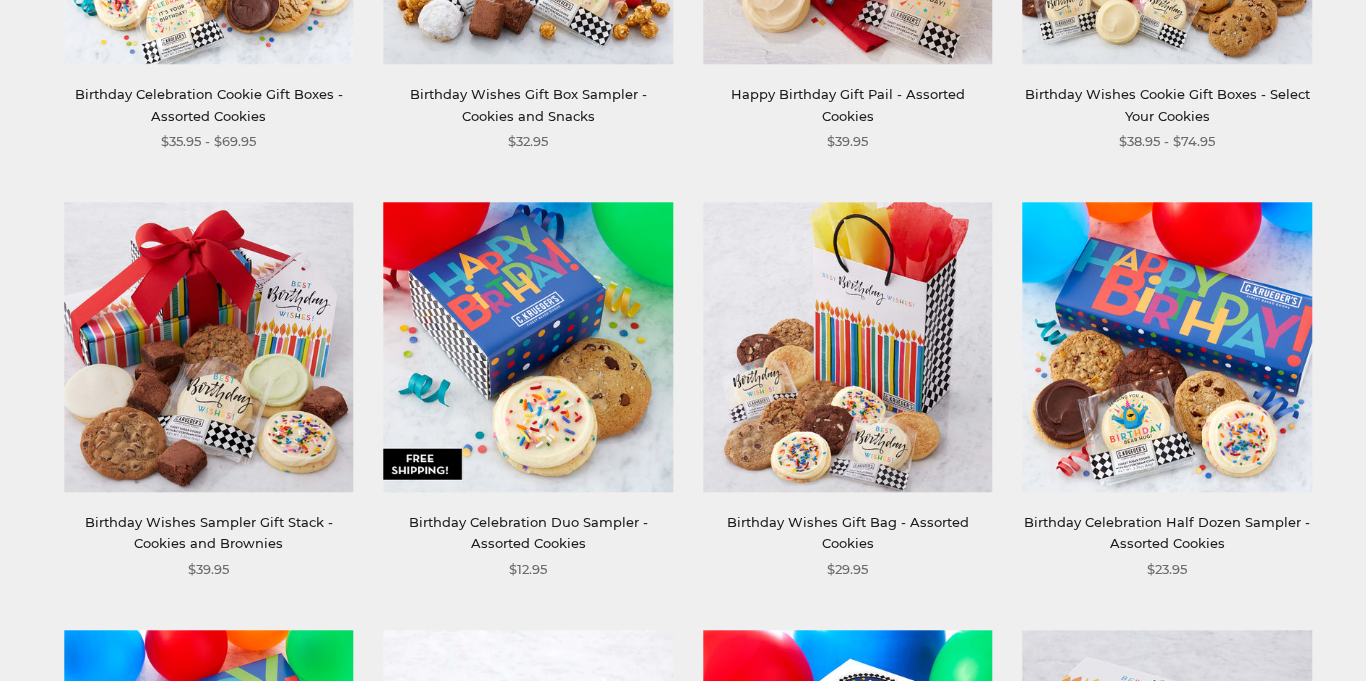 click at bounding box center [528, 346] 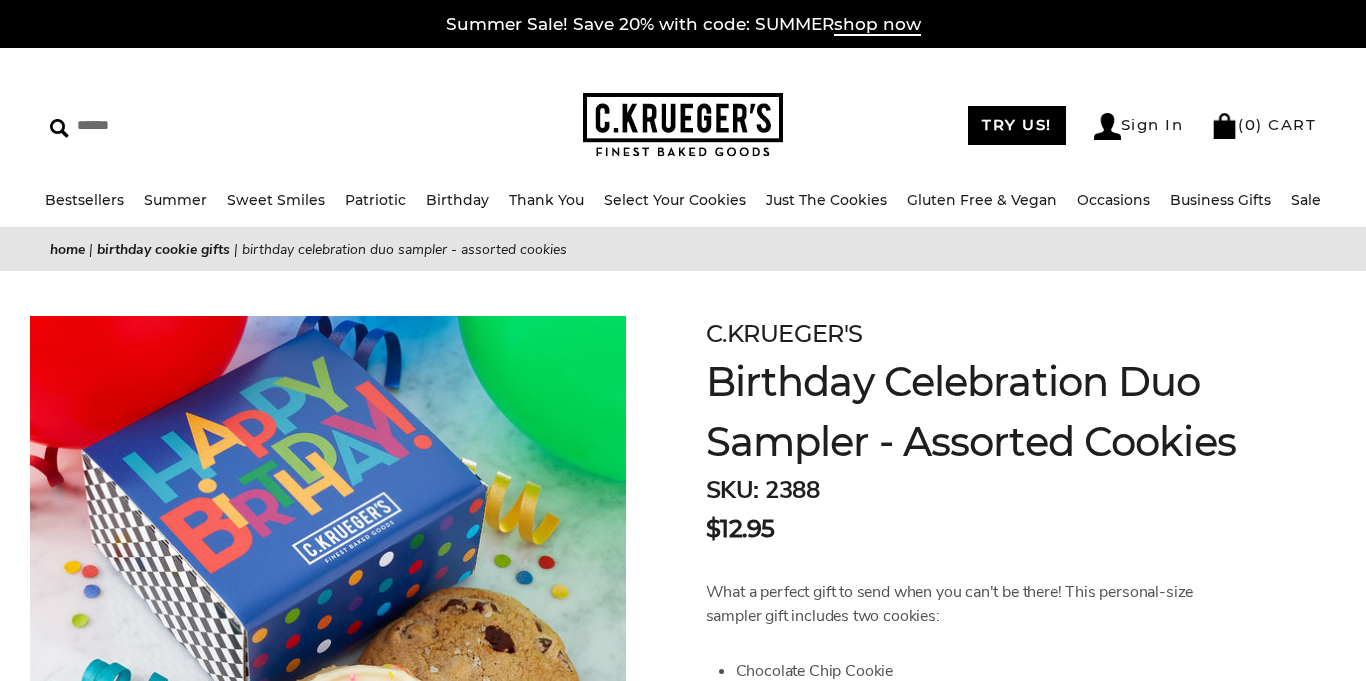 scroll, scrollTop: 0, scrollLeft: 0, axis: both 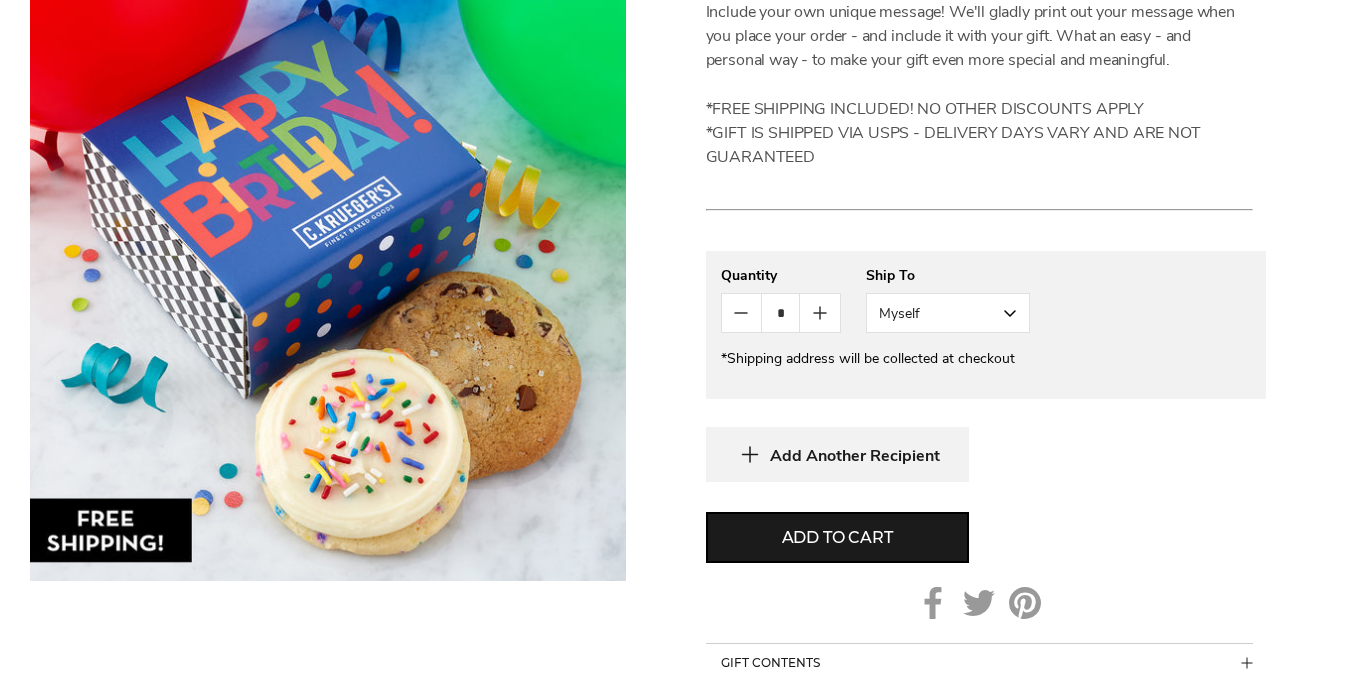 click on "Myself" at bounding box center [948, 313] 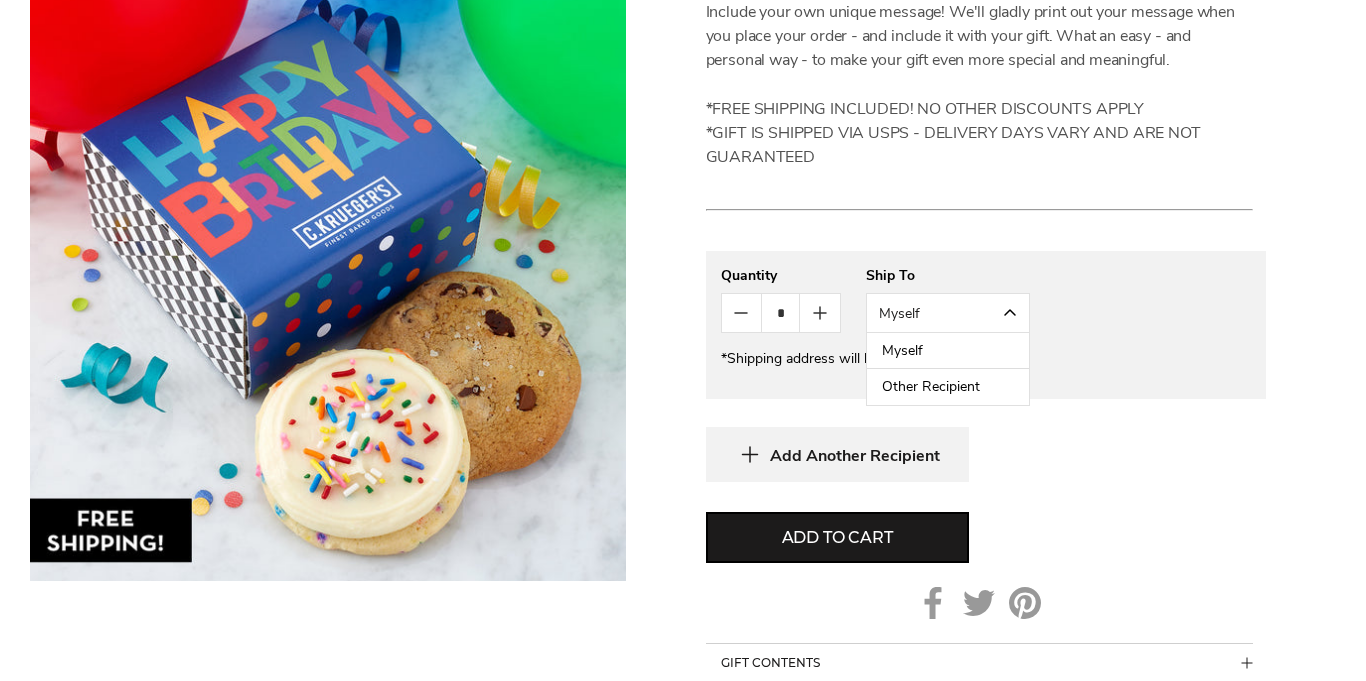 click on "Other Recipient" at bounding box center [948, 387] 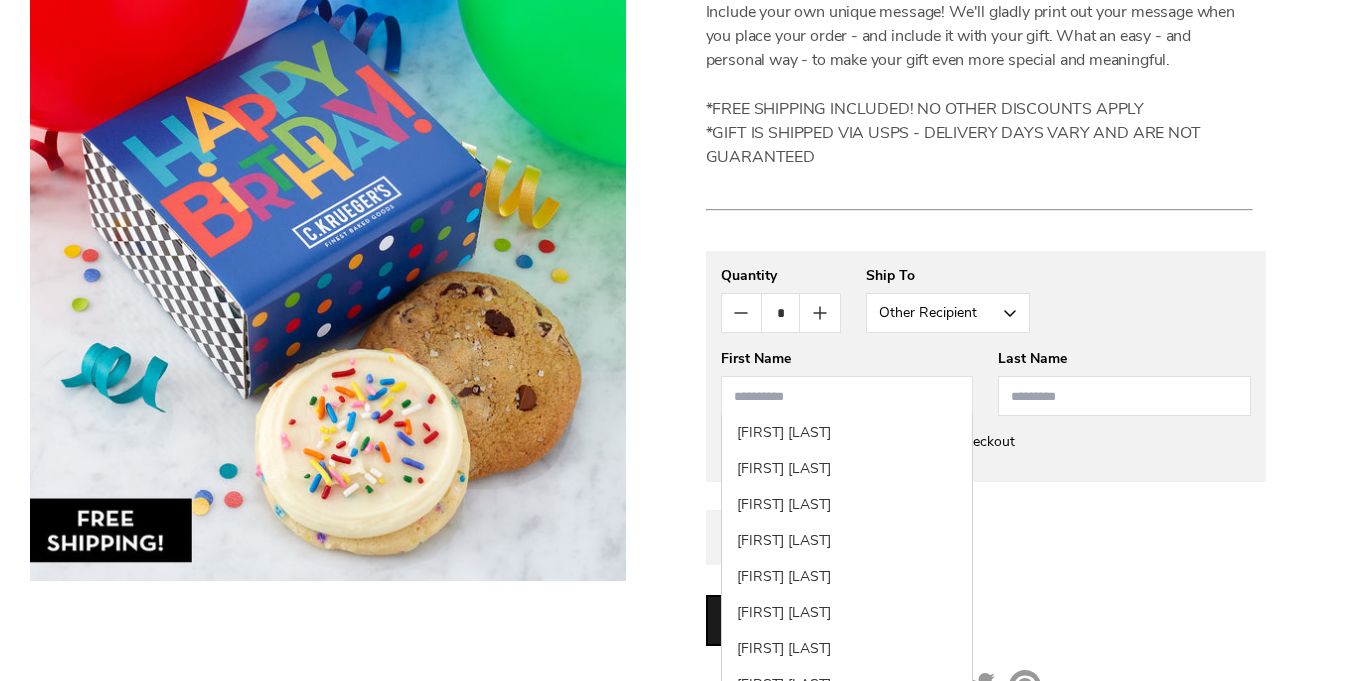click at bounding box center (847, 396) 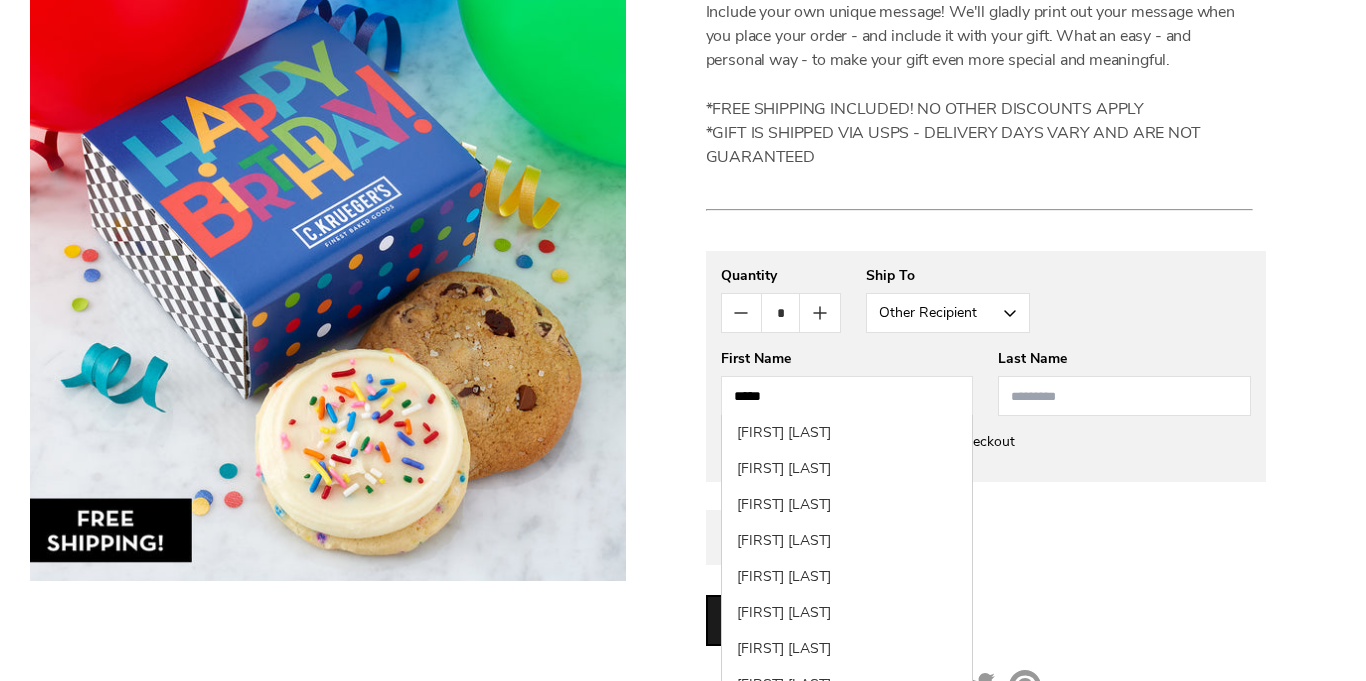type on "****" 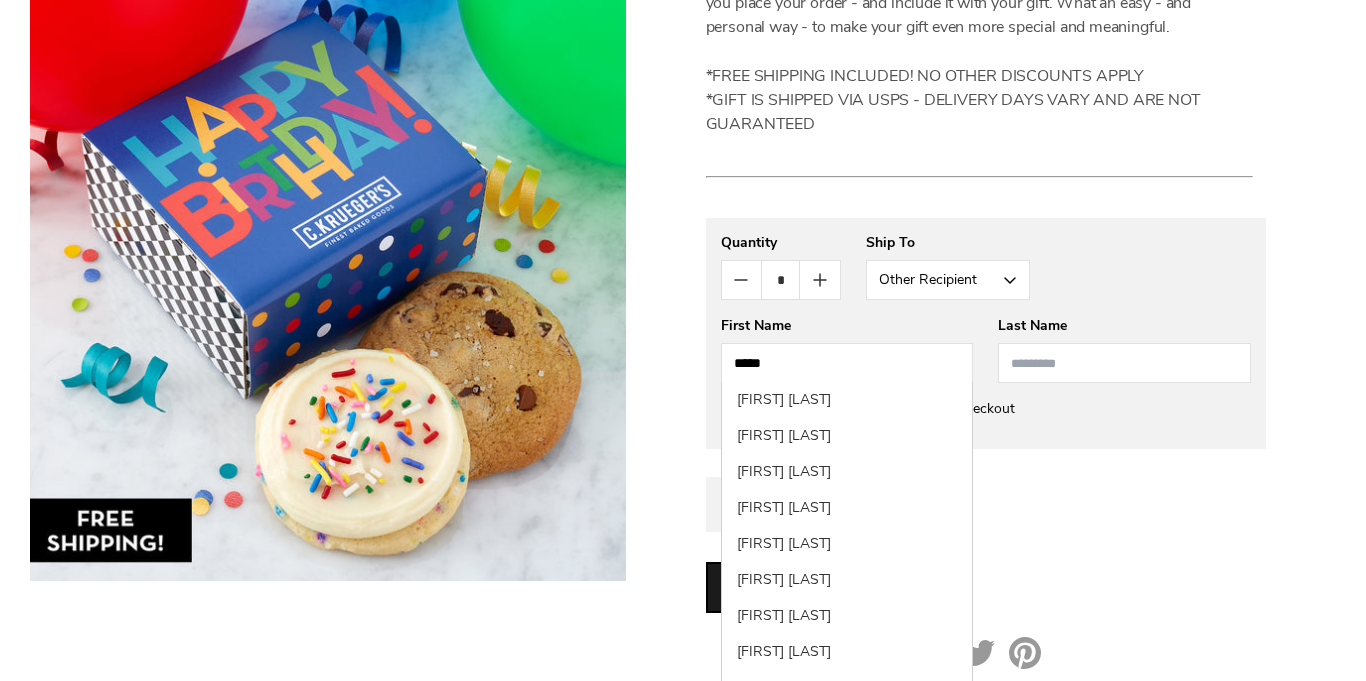 click at bounding box center [1124, 363] 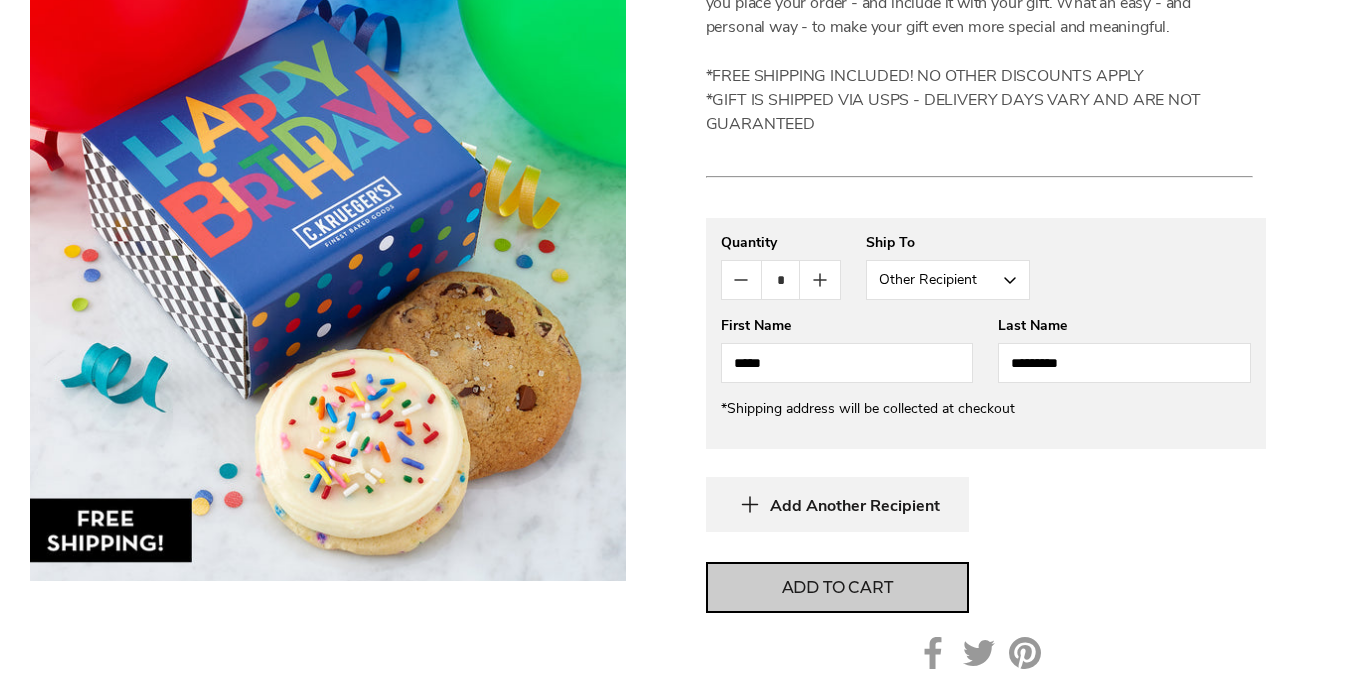 type on "********" 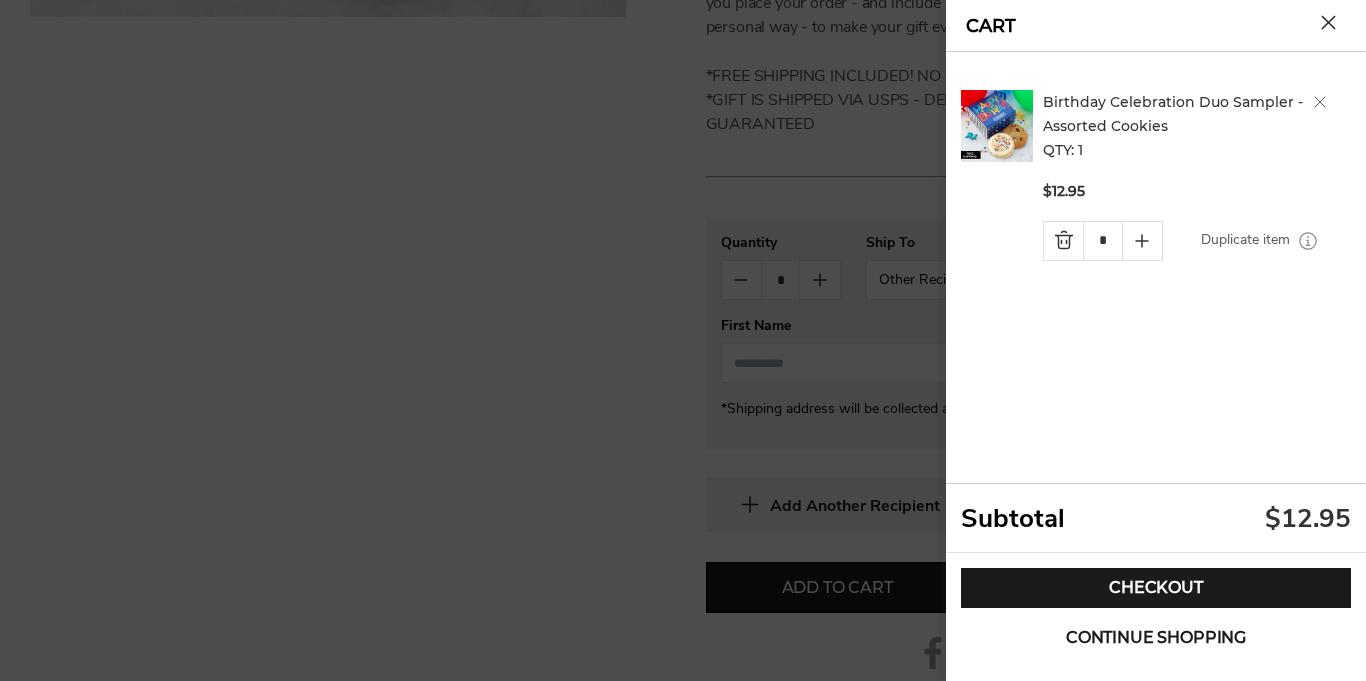click on "Continue shopping" at bounding box center [1156, 638] 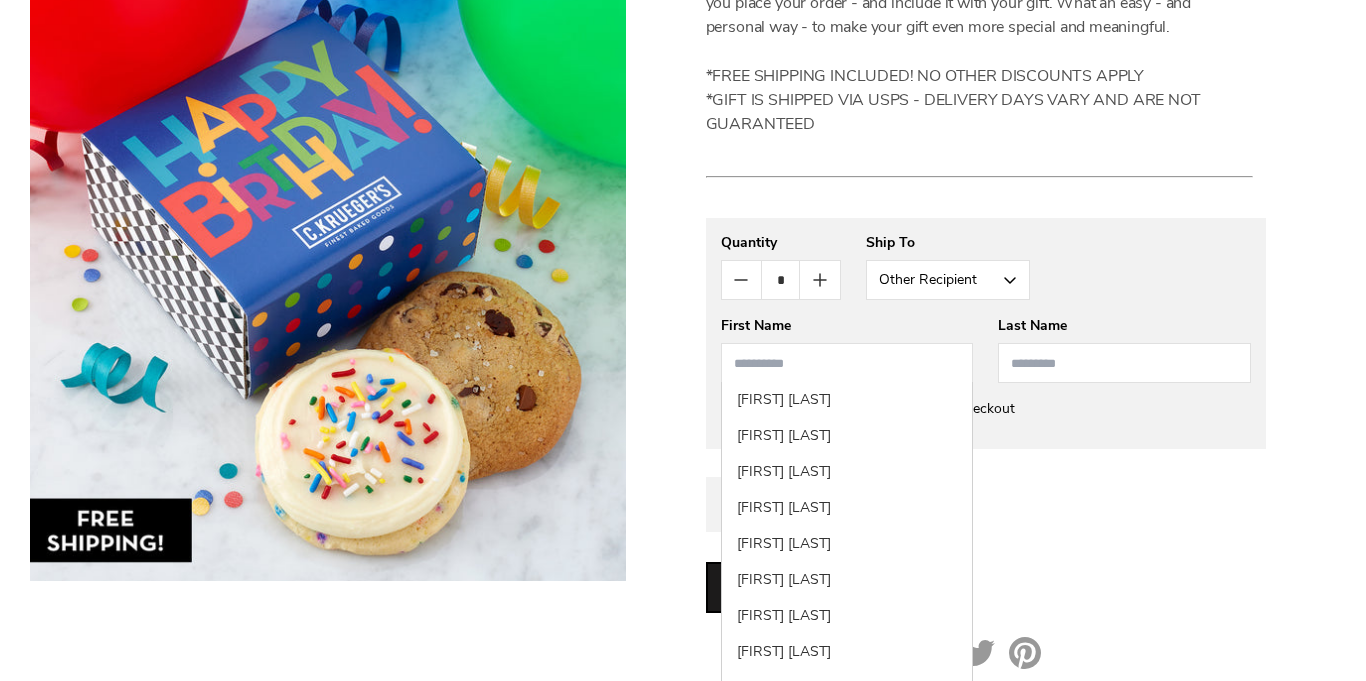 click at bounding box center [847, 363] 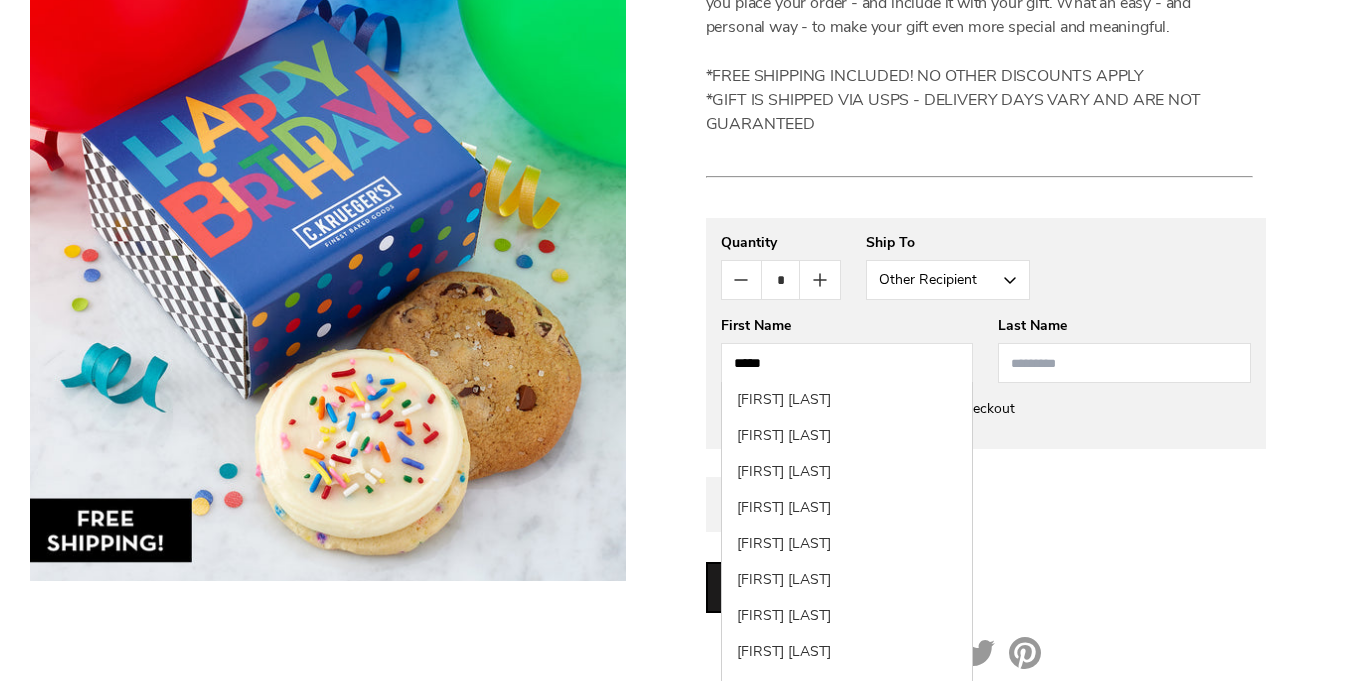 type on "*****" 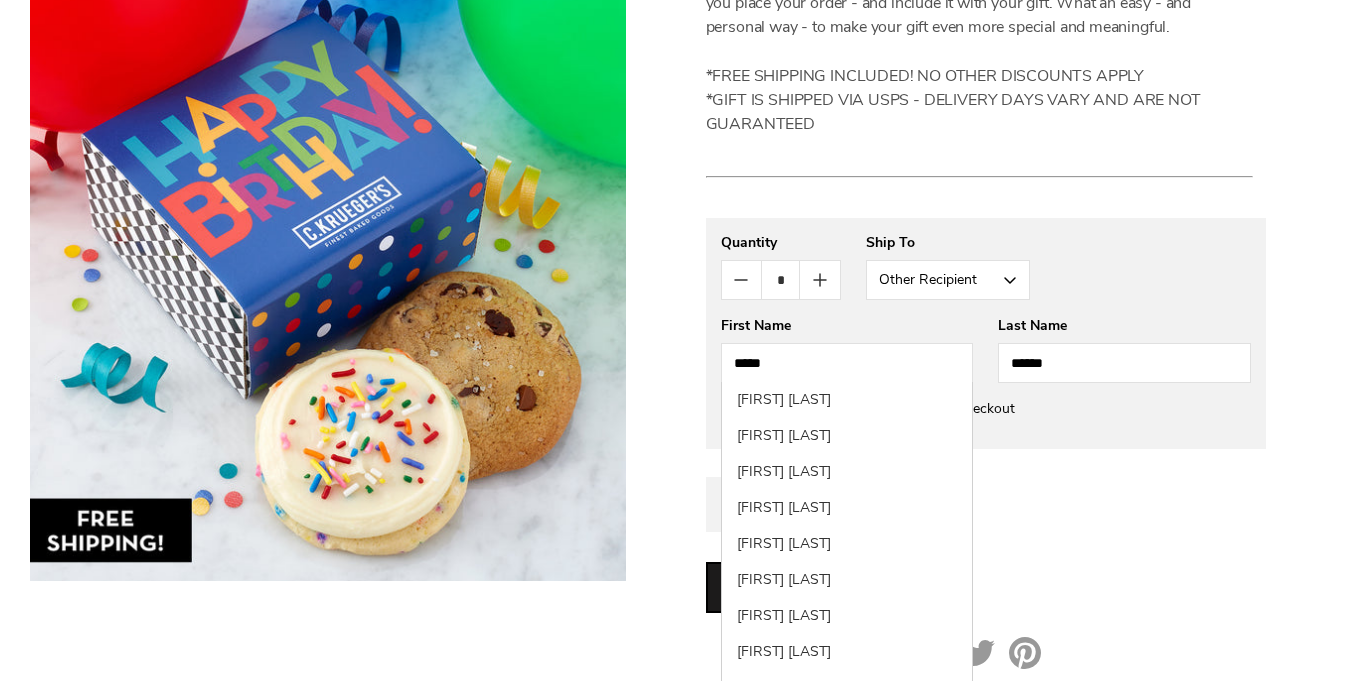 type on "*****" 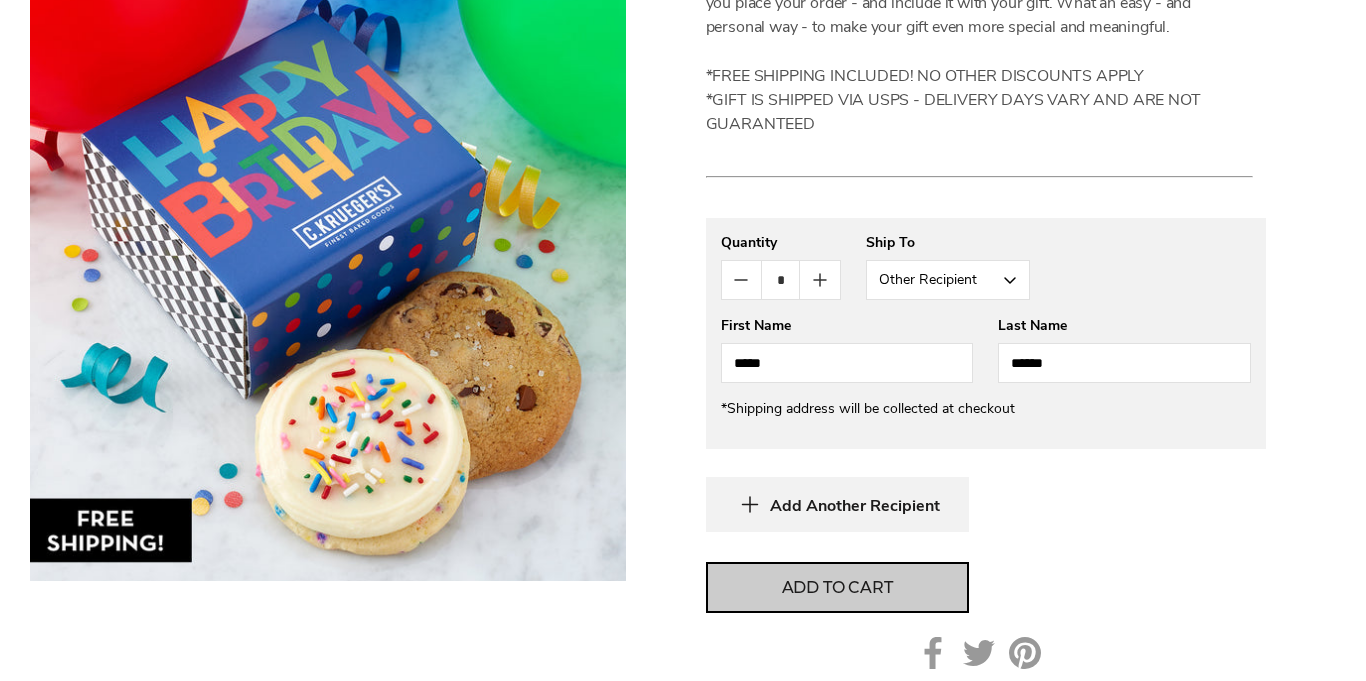 click on "Add to cart" at bounding box center [837, 588] 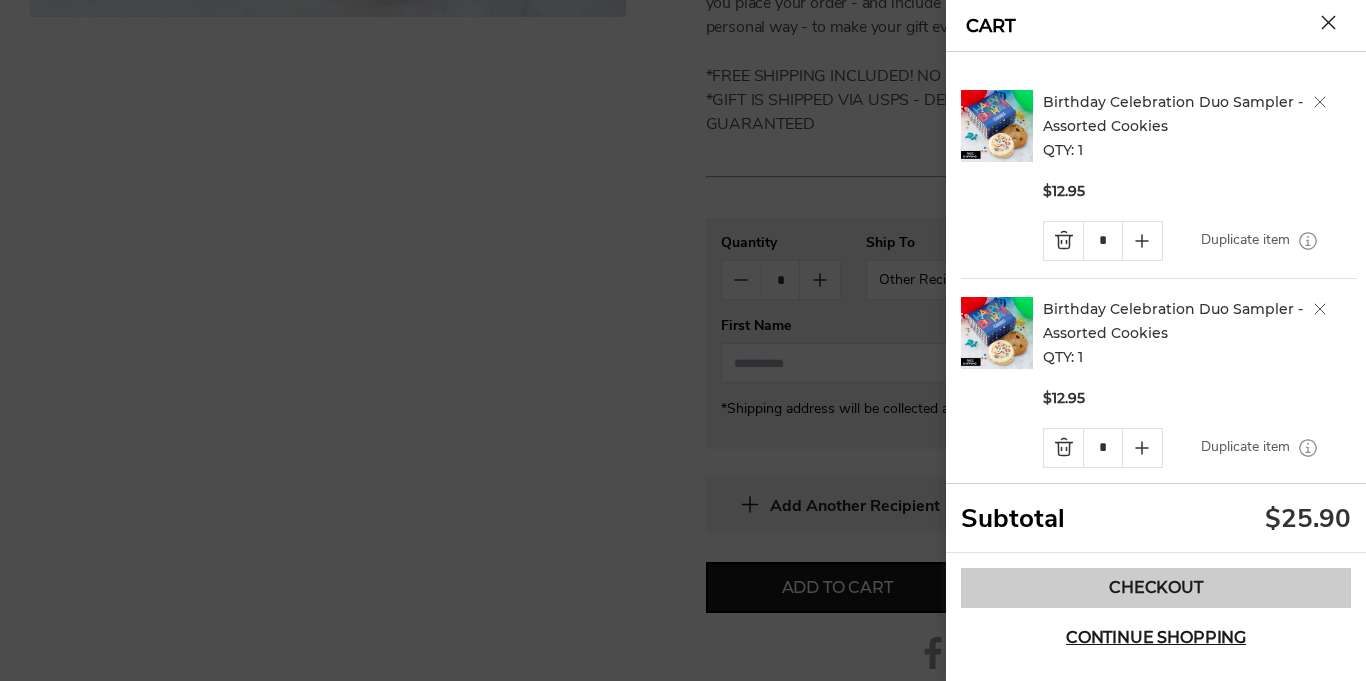 click on "Checkout" at bounding box center (1156, 588) 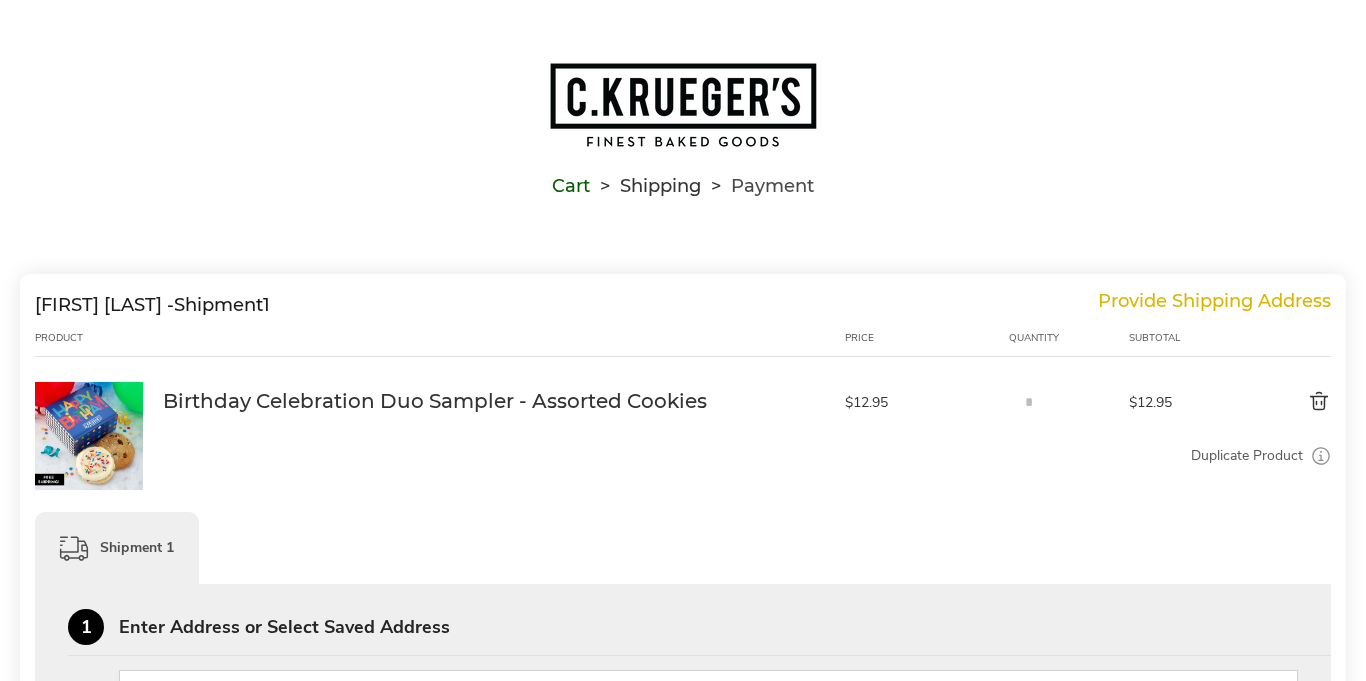 scroll, scrollTop: 0, scrollLeft: 0, axis: both 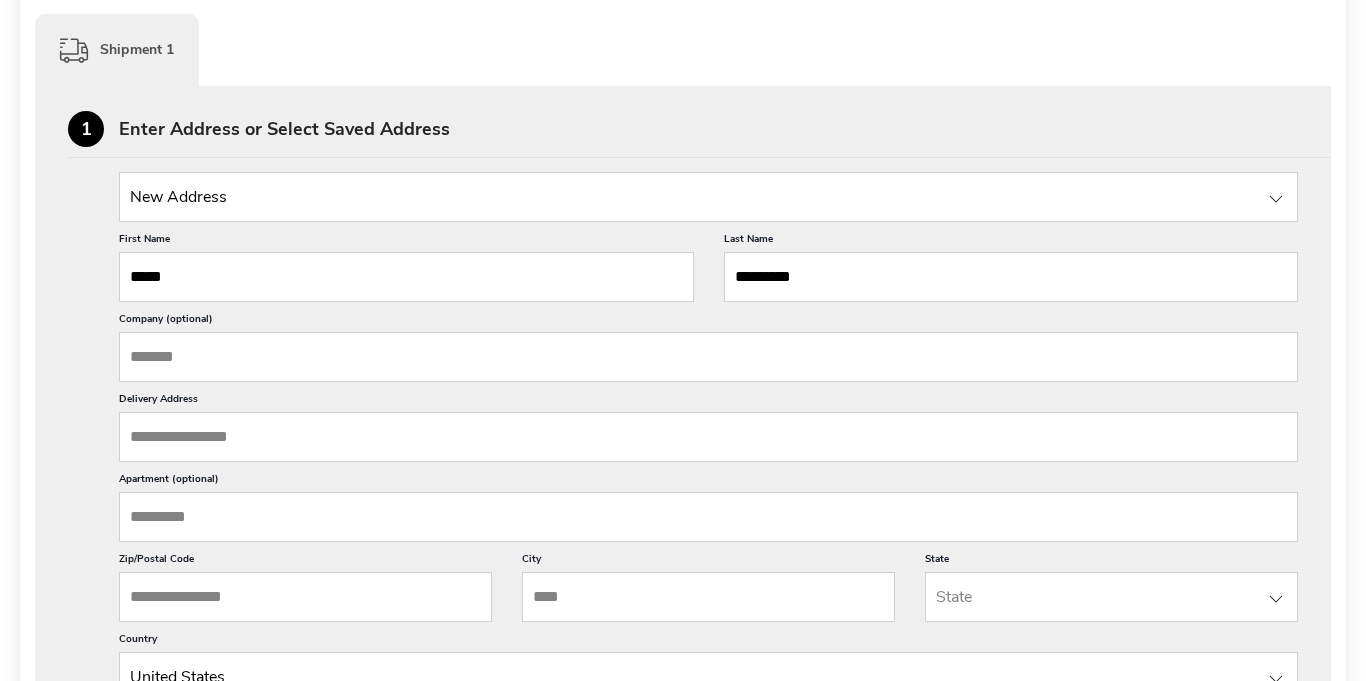 click on "Delivery Address" at bounding box center (708, 437) 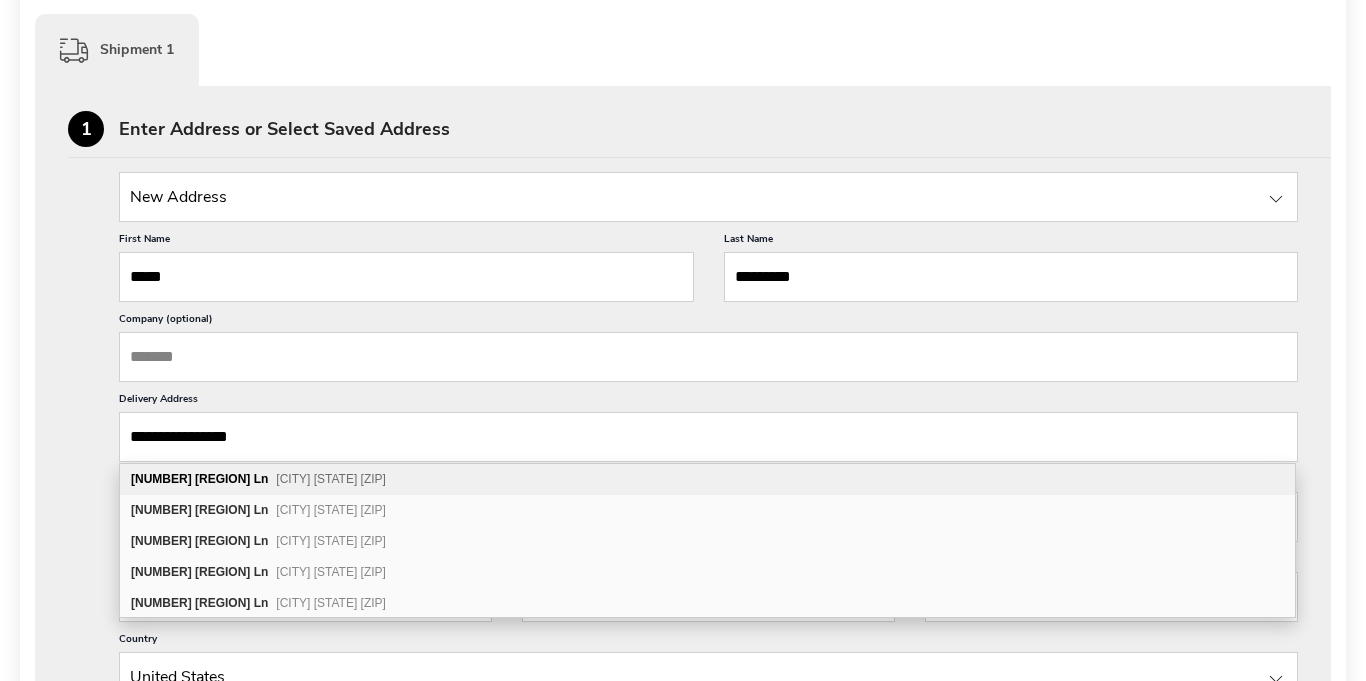 type on "**********" 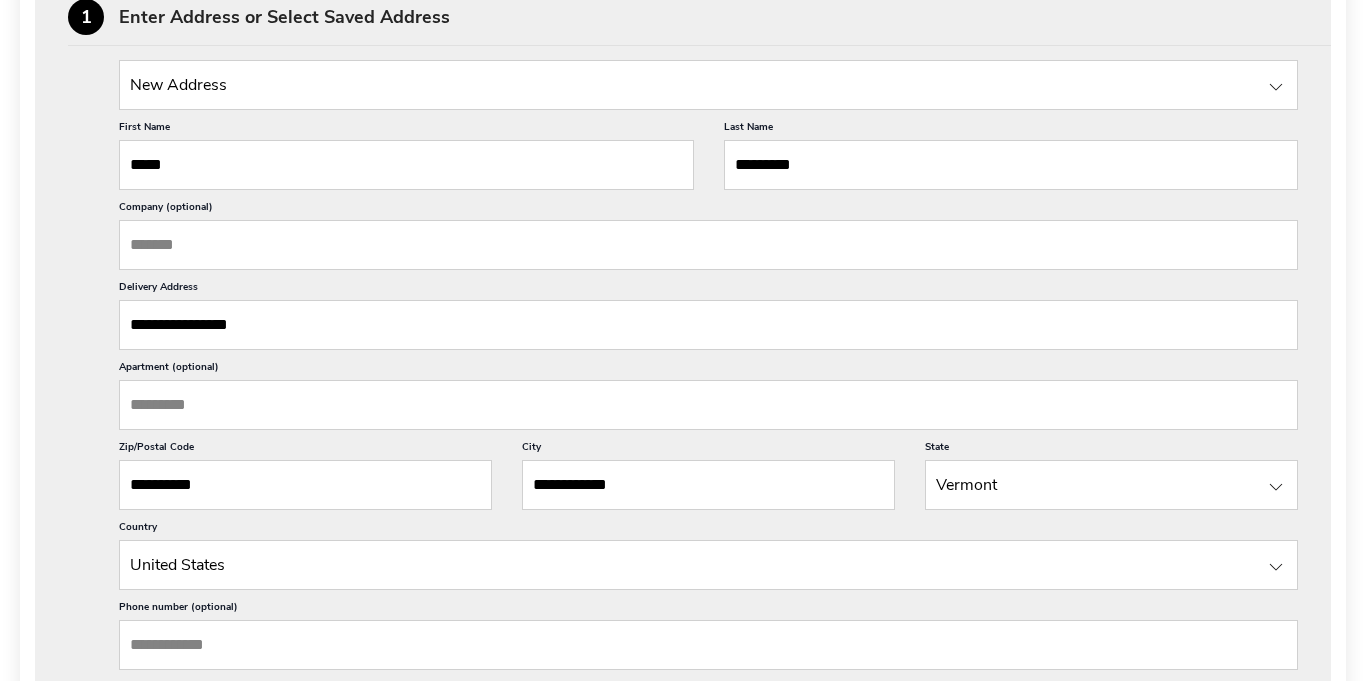 scroll, scrollTop: 611, scrollLeft: 0, axis: vertical 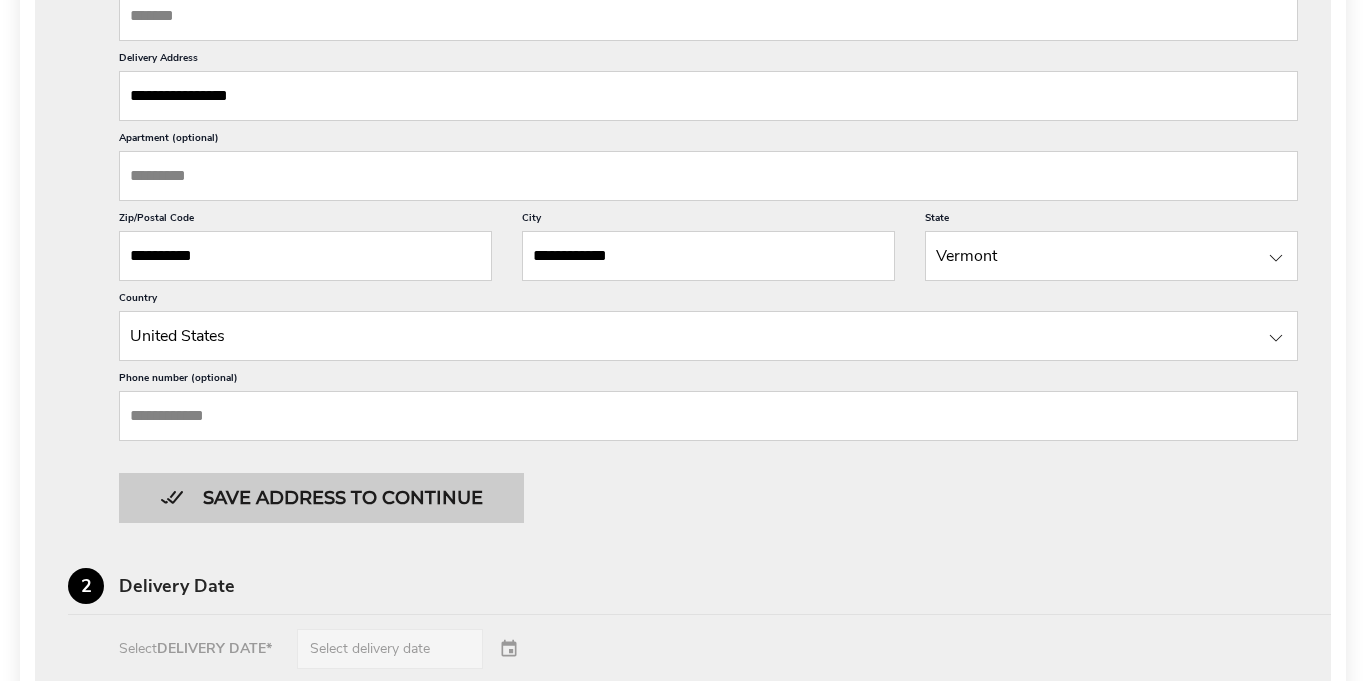 click on "Save address to continue" at bounding box center (321, 498) 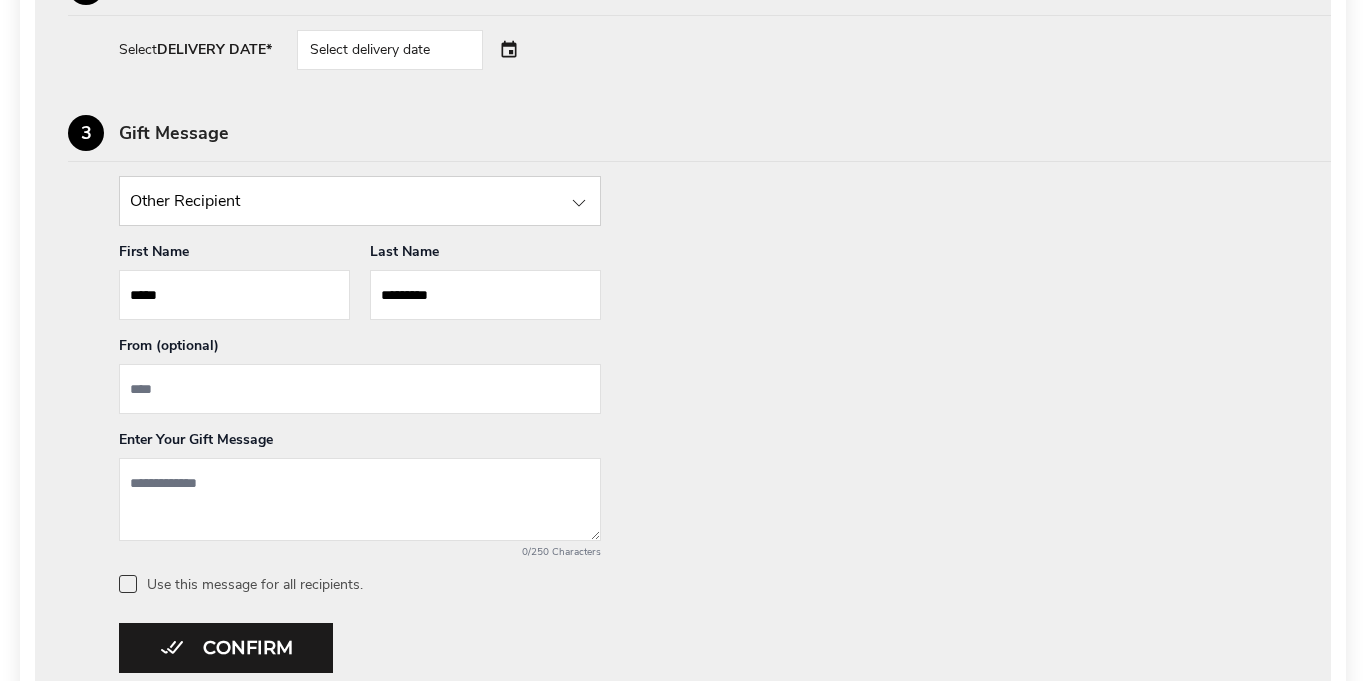 click at bounding box center (360, 389) 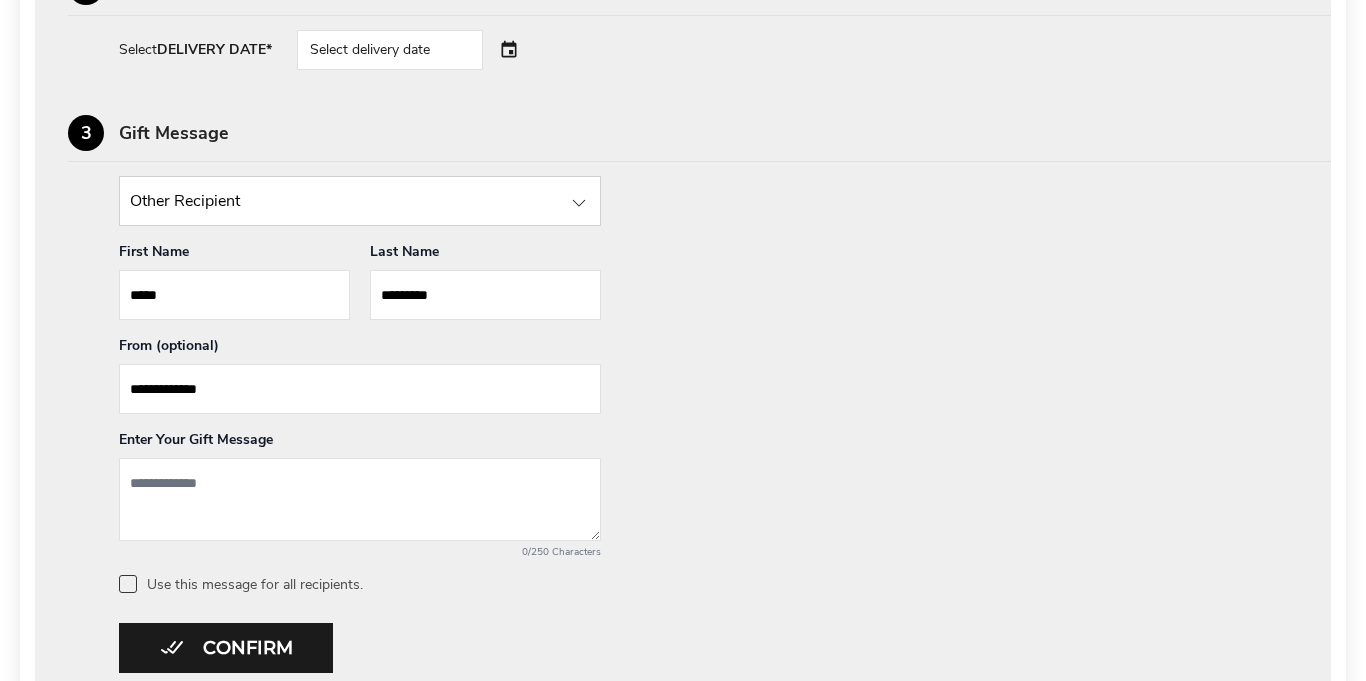 type on "**********" 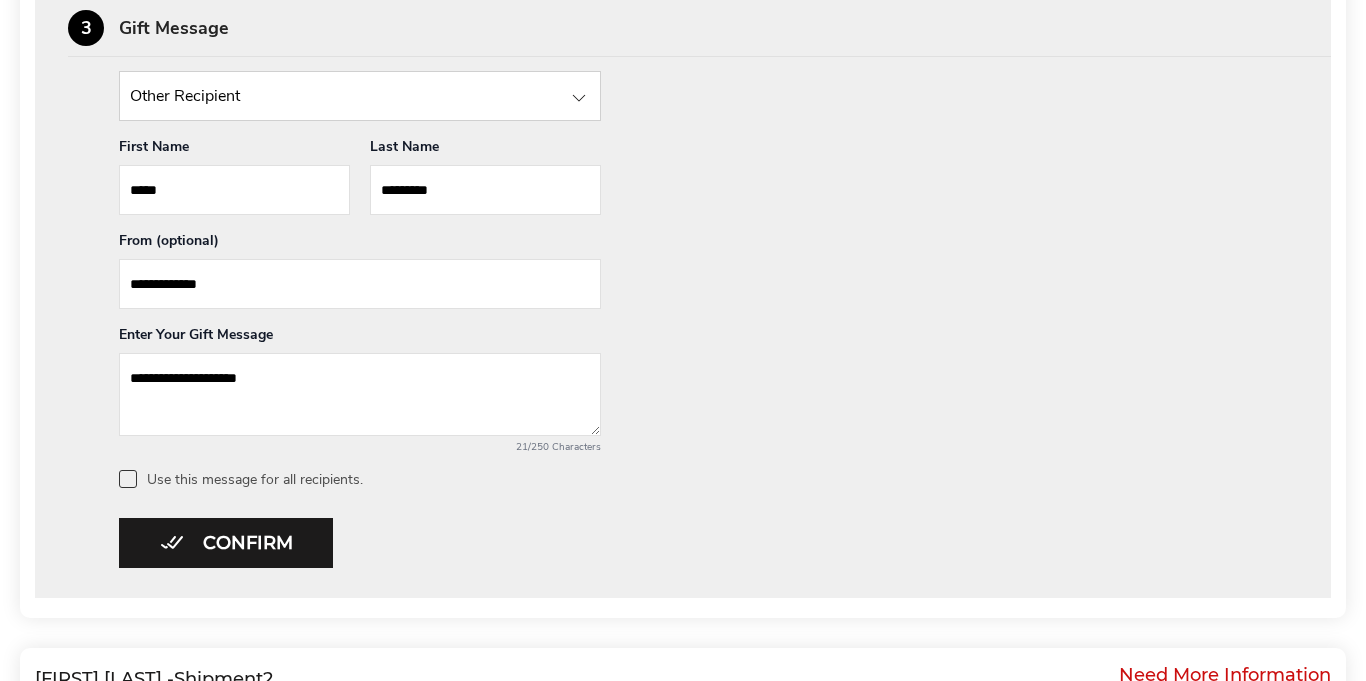 scroll, scrollTop: 945, scrollLeft: 0, axis: vertical 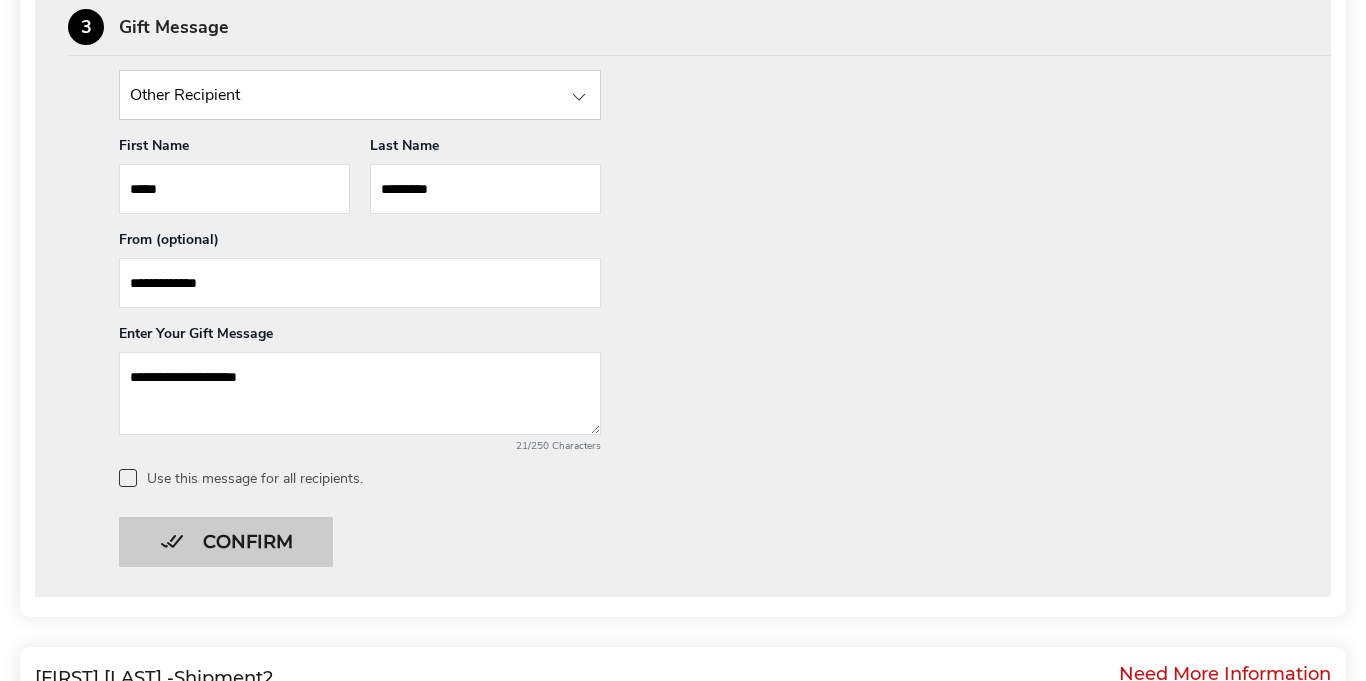 type on "**********" 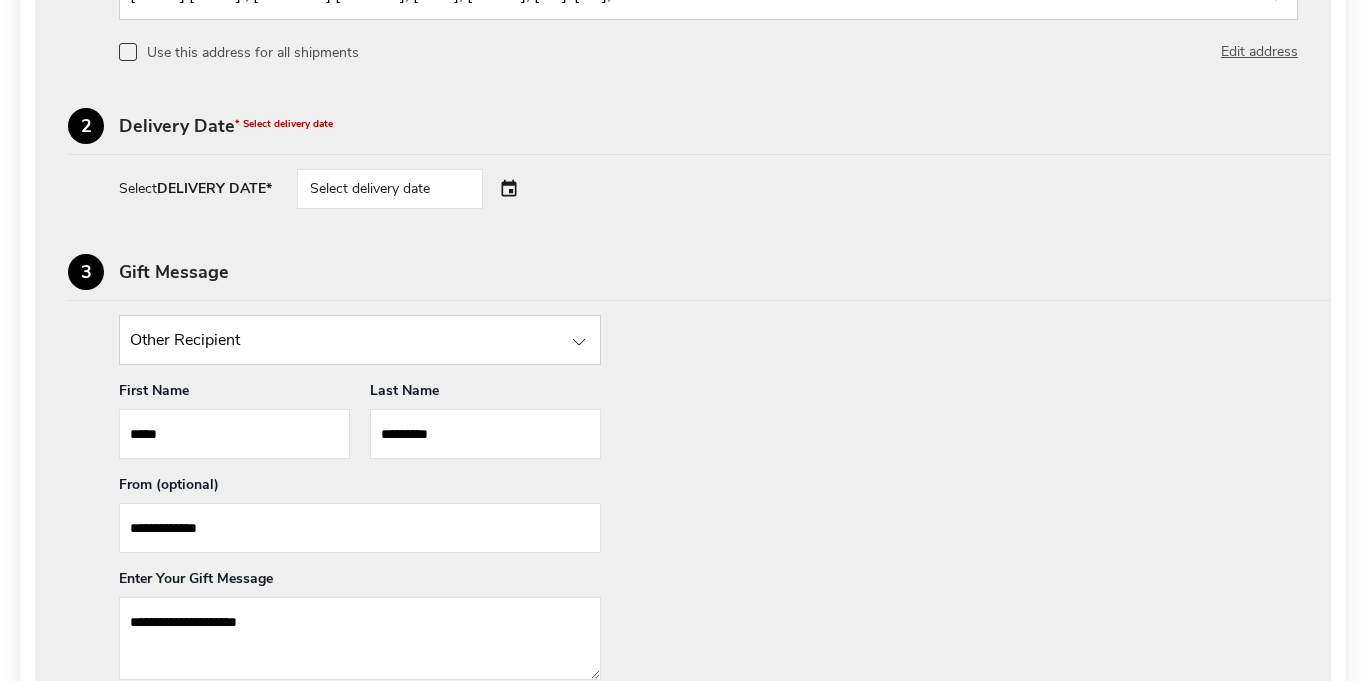 scroll, scrollTop: 686, scrollLeft: 0, axis: vertical 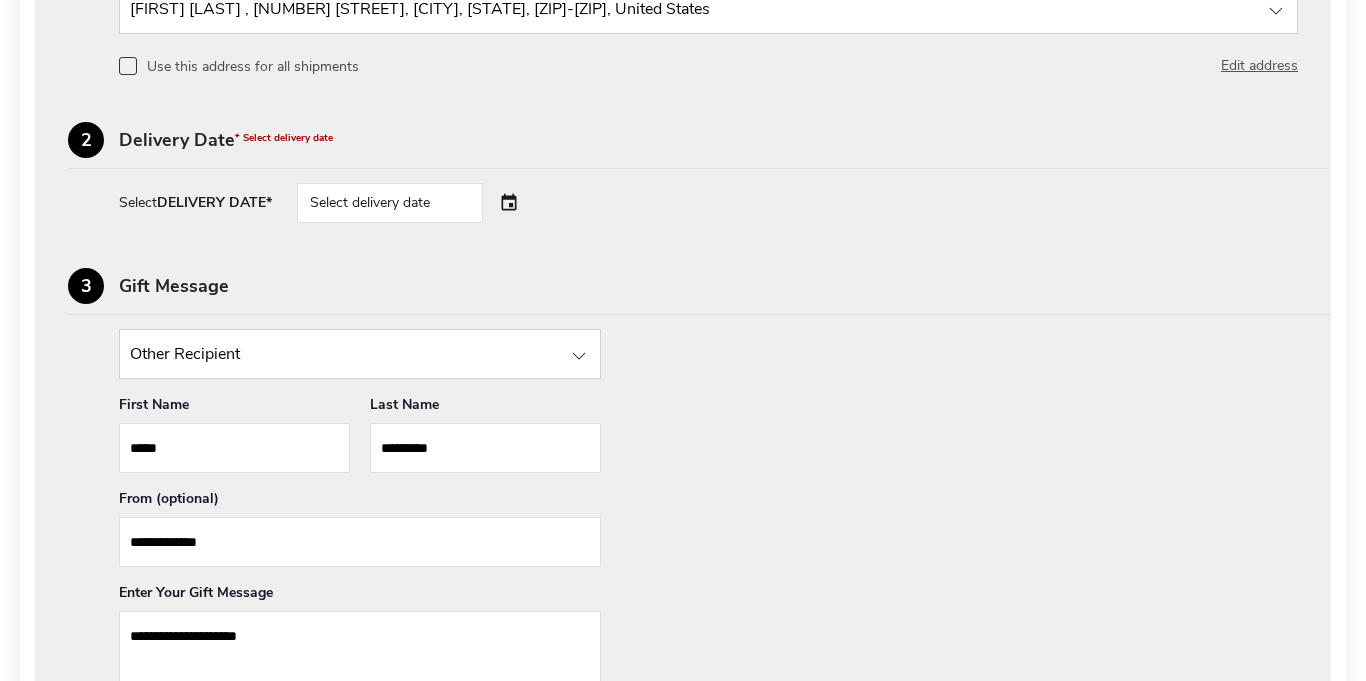 click on "Select delivery date" at bounding box center [418, 203] 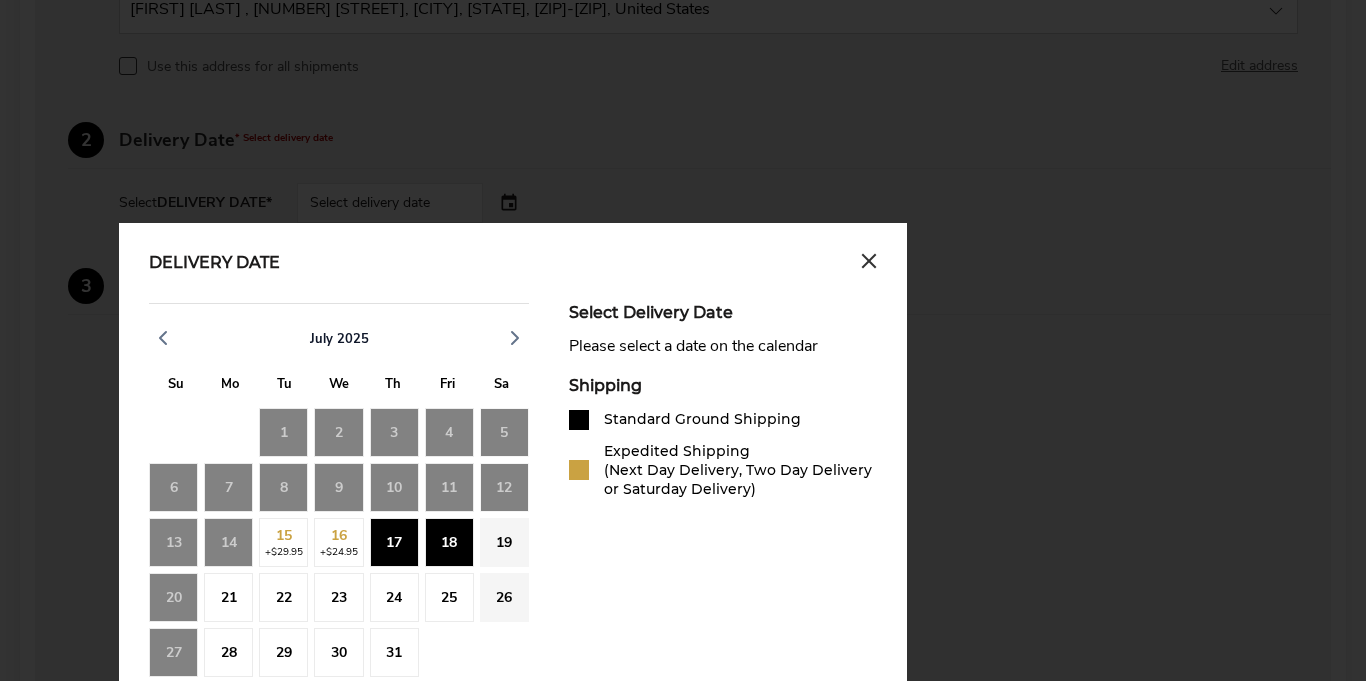 click on "17" 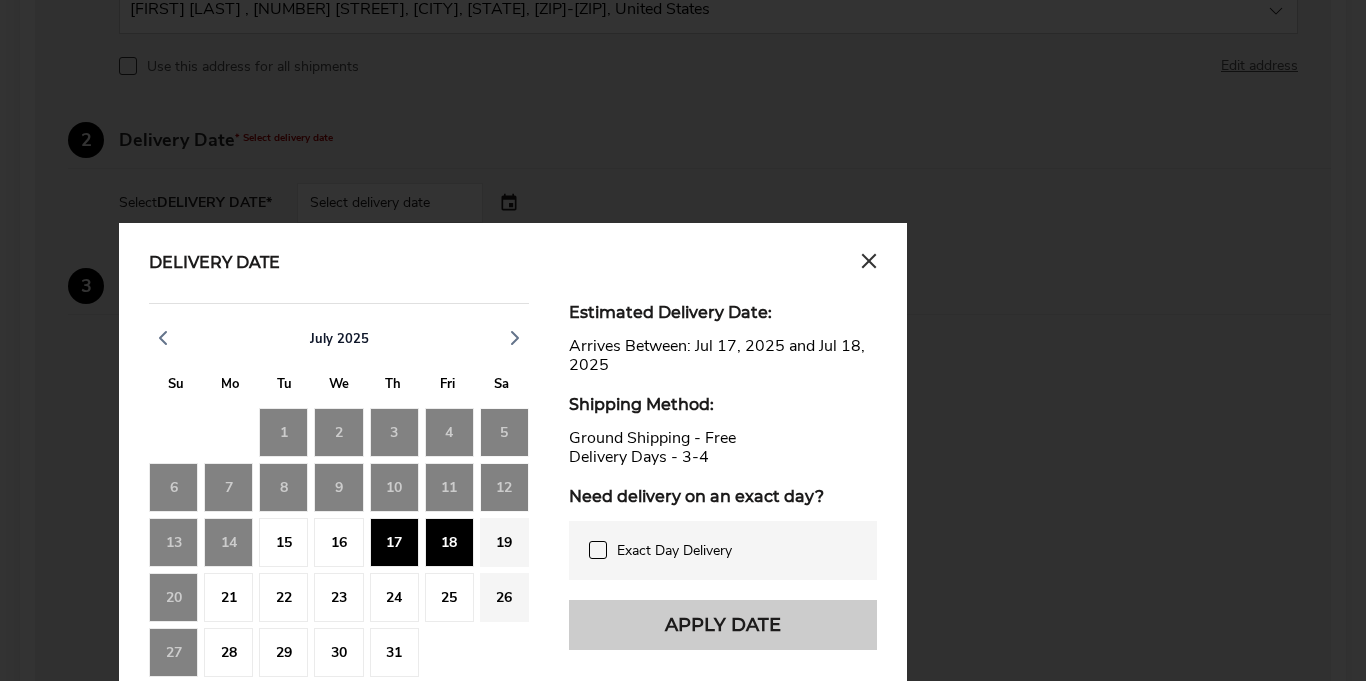 click on "Apply Date" at bounding box center [723, 625] 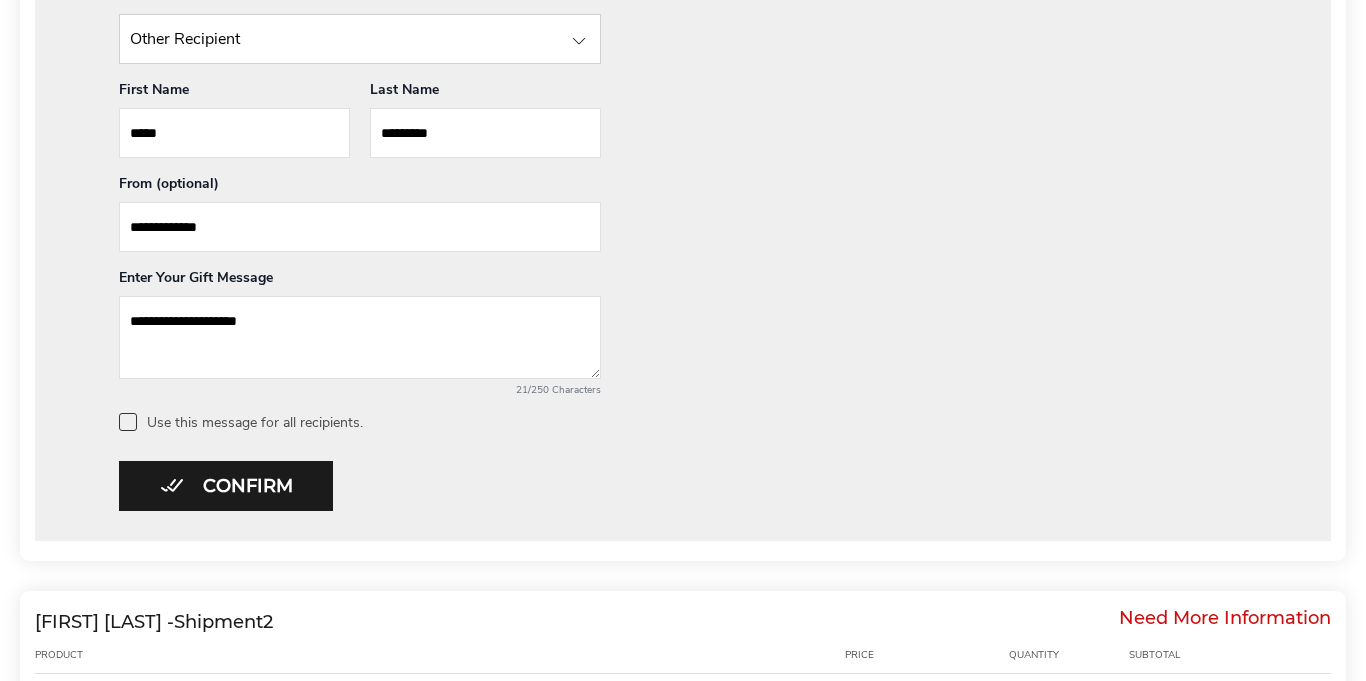 scroll, scrollTop: 1005, scrollLeft: 0, axis: vertical 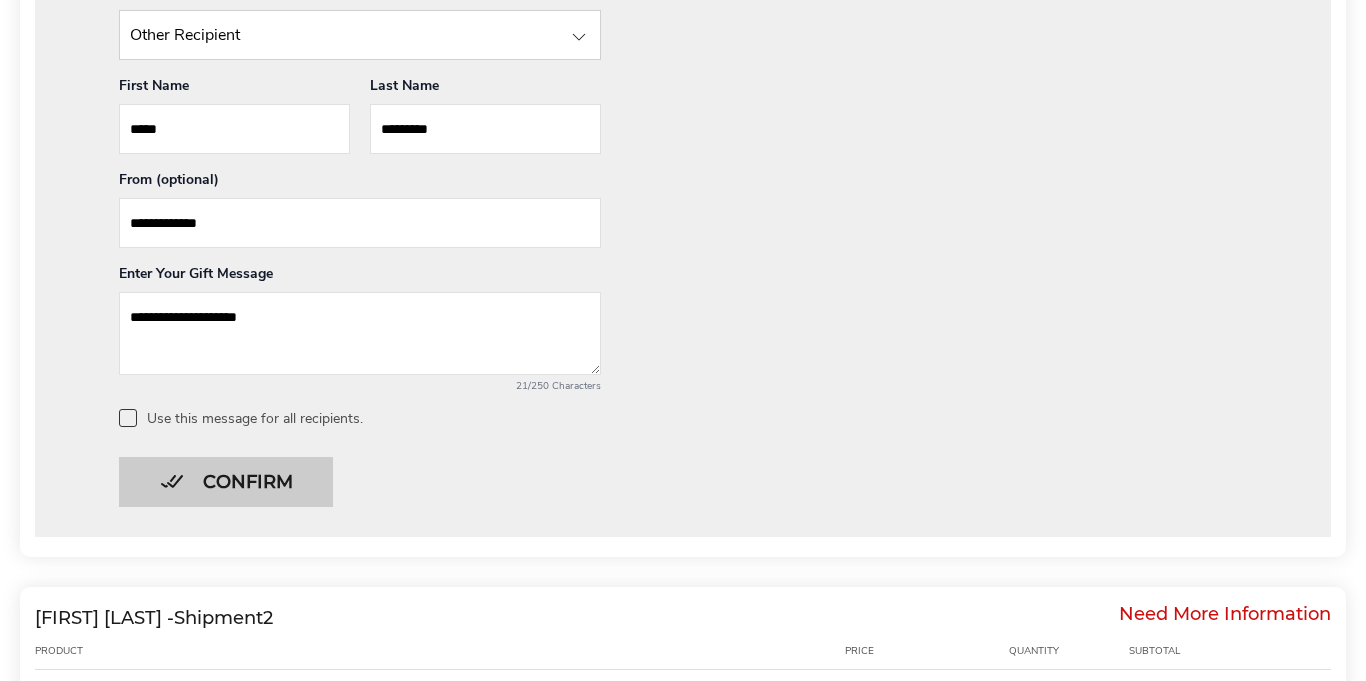 click on "Confirm" at bounding box center [226, 482] 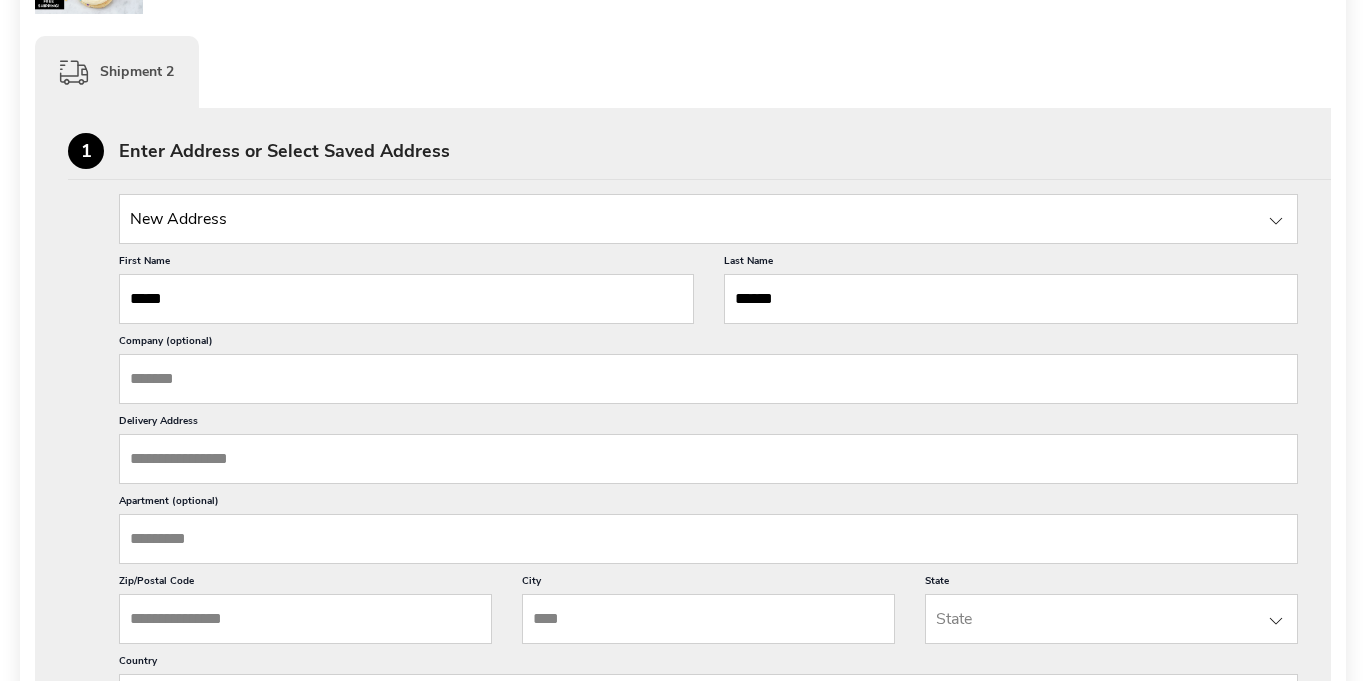 scroll, scrollTop: 881, scrollLeft: 0, axis: vertical 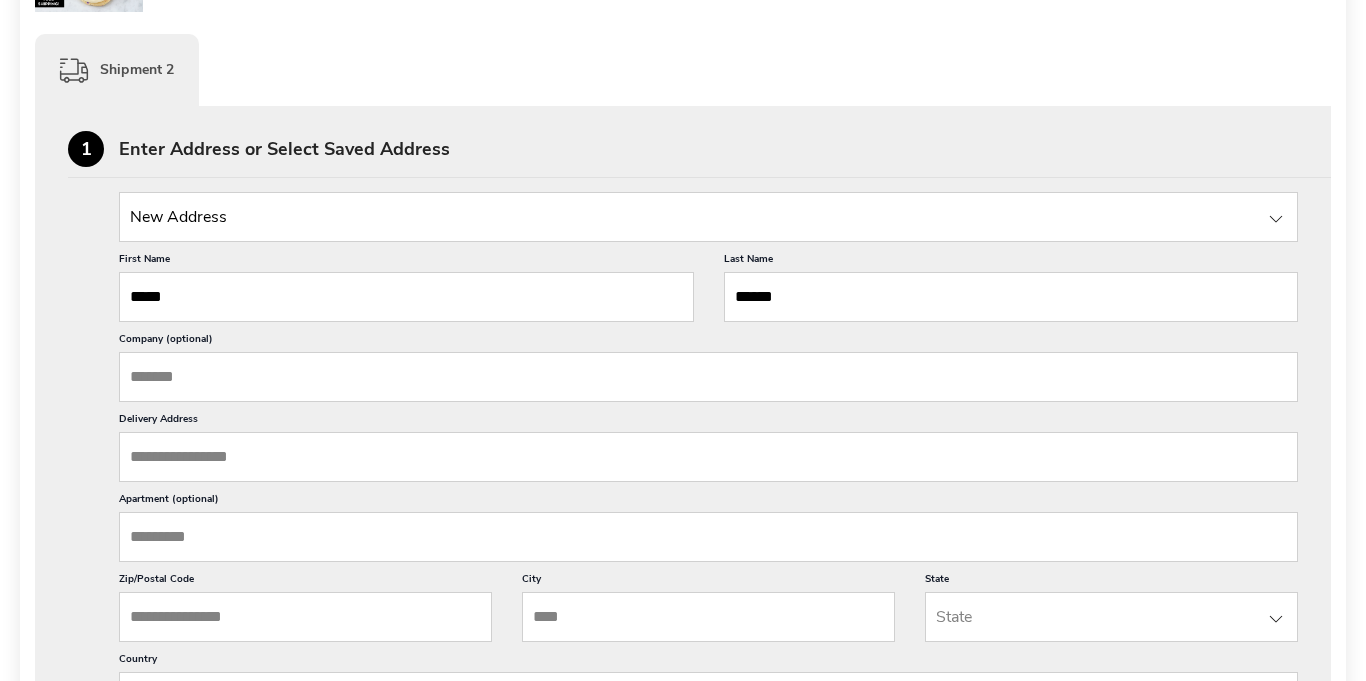 click on "Delivery Address" at bounding box center (708, 457) 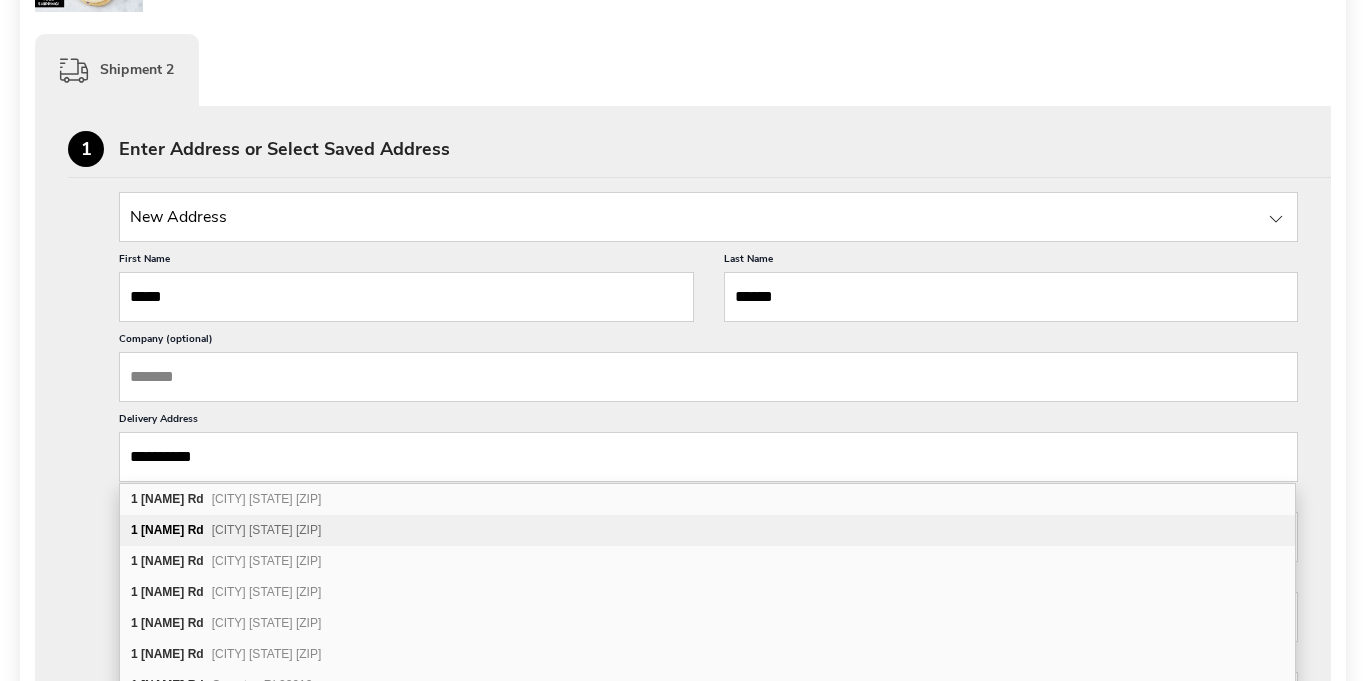 type on "**********" 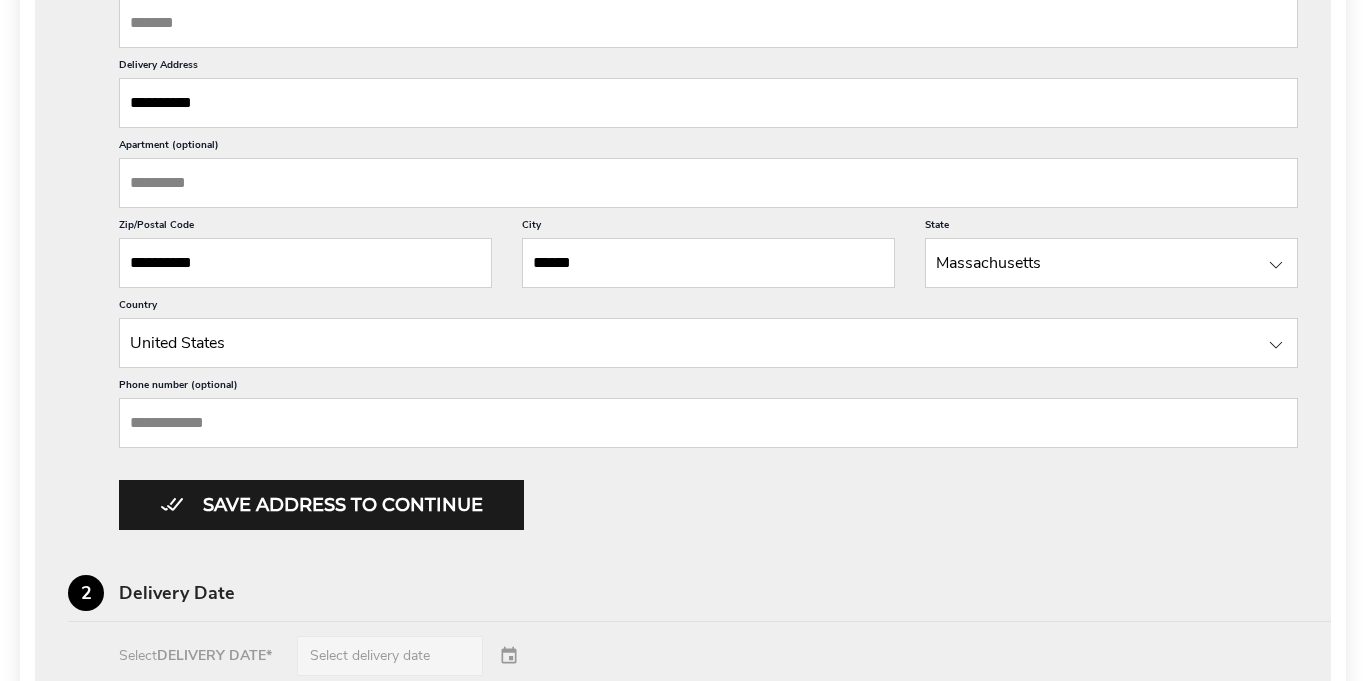 scroll, scrollTop: 1254, scrollLeft: 0, axis: vertical 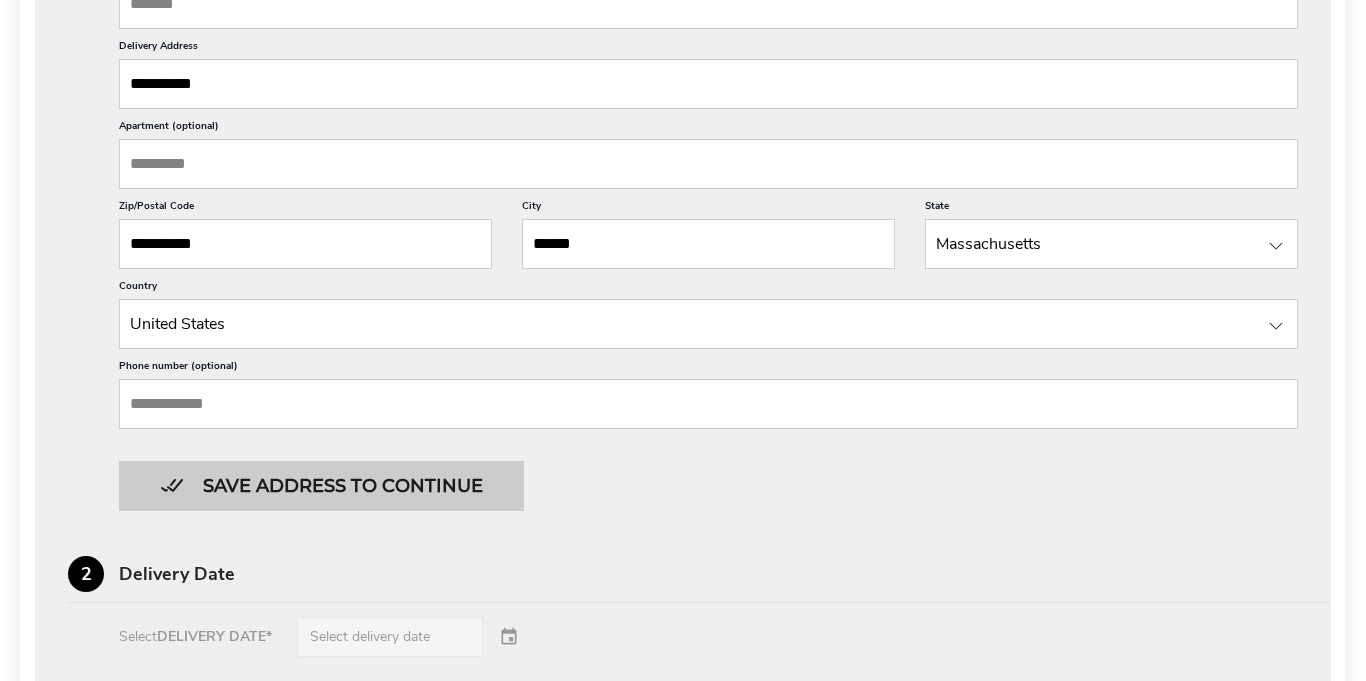 click on "Save address to continue" at bounding box center [321, 486] 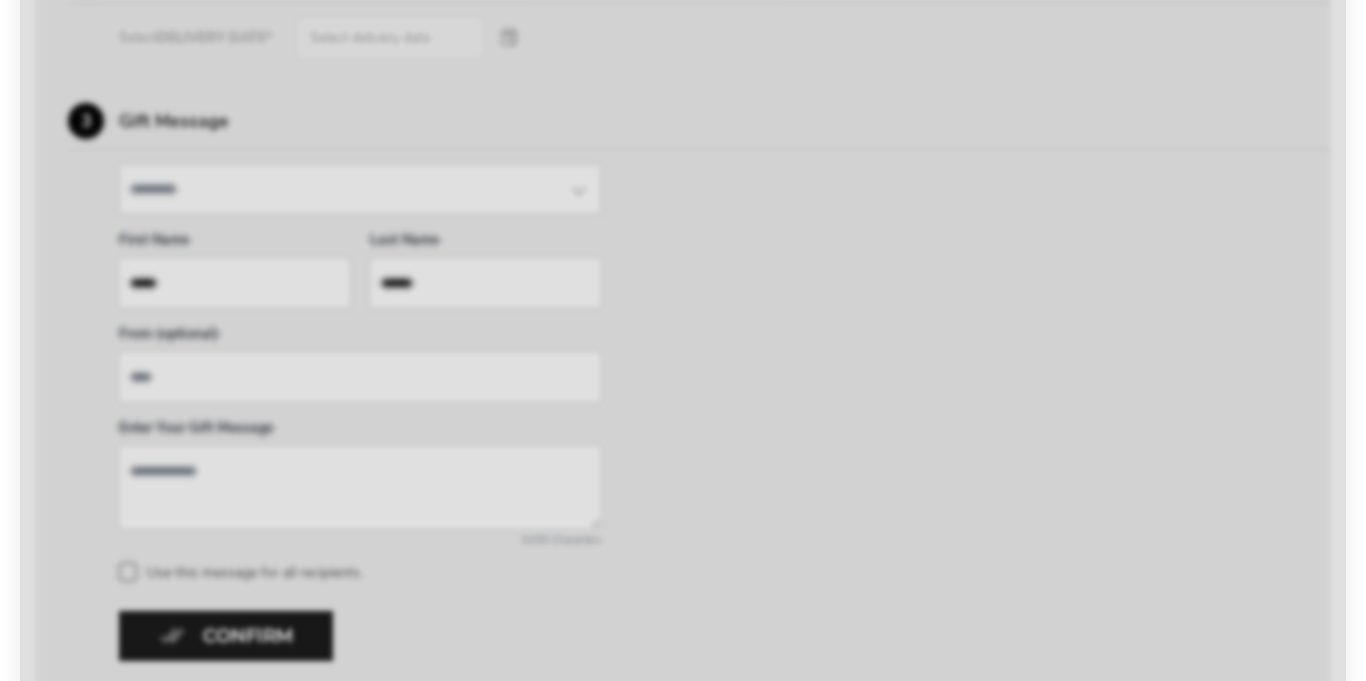 scroll, scrollTop: 1297, scrollLeft: 0, axis: vertical 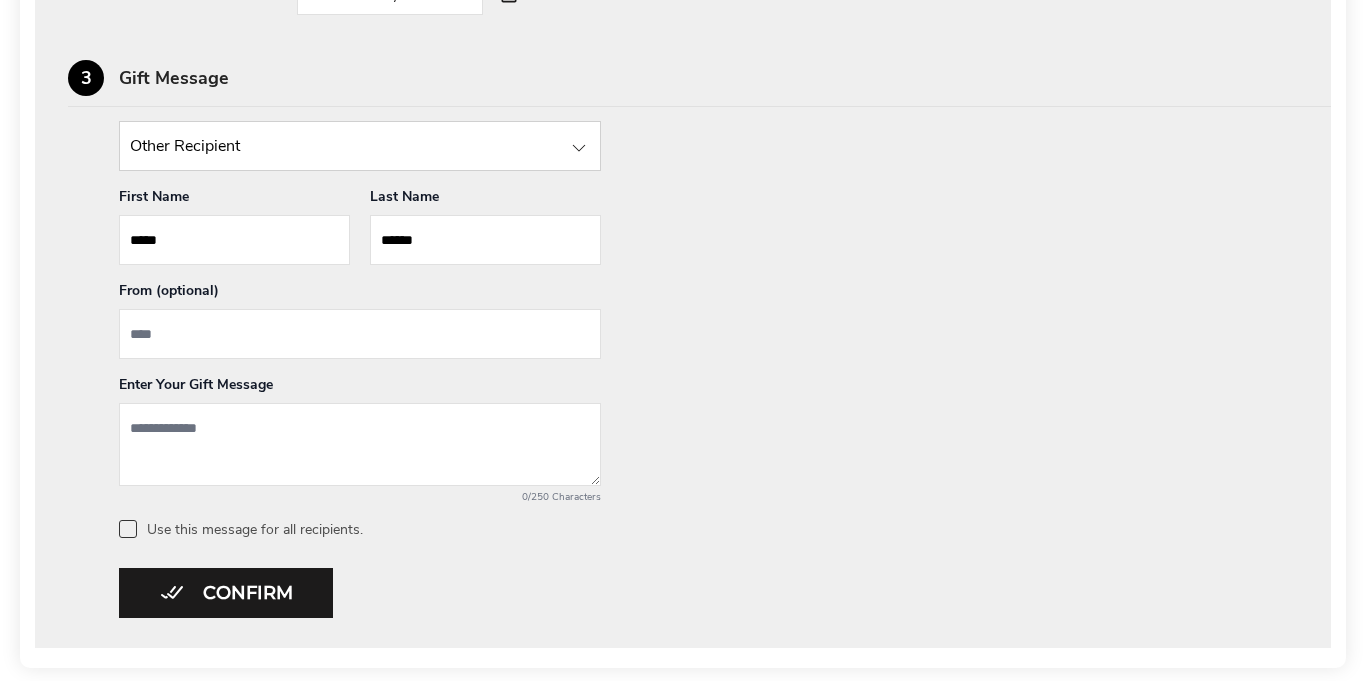 click at bounding box center [360, 334] 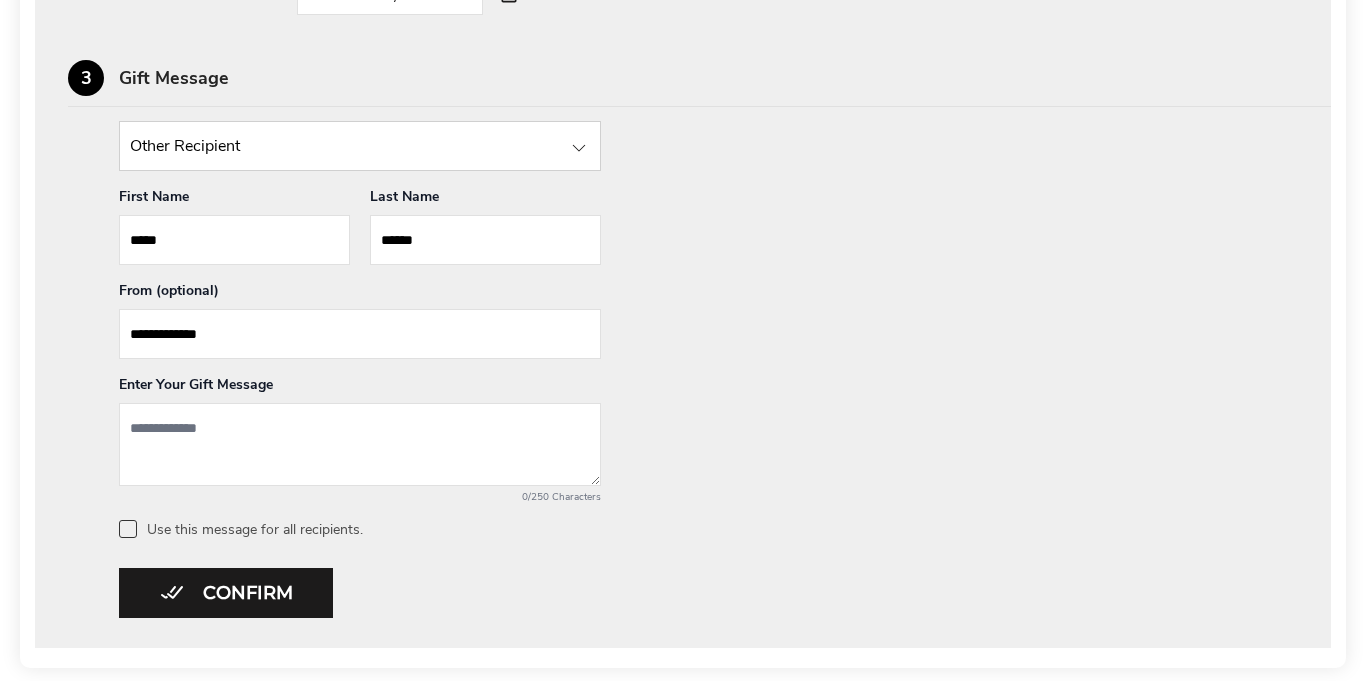 type on "**********" 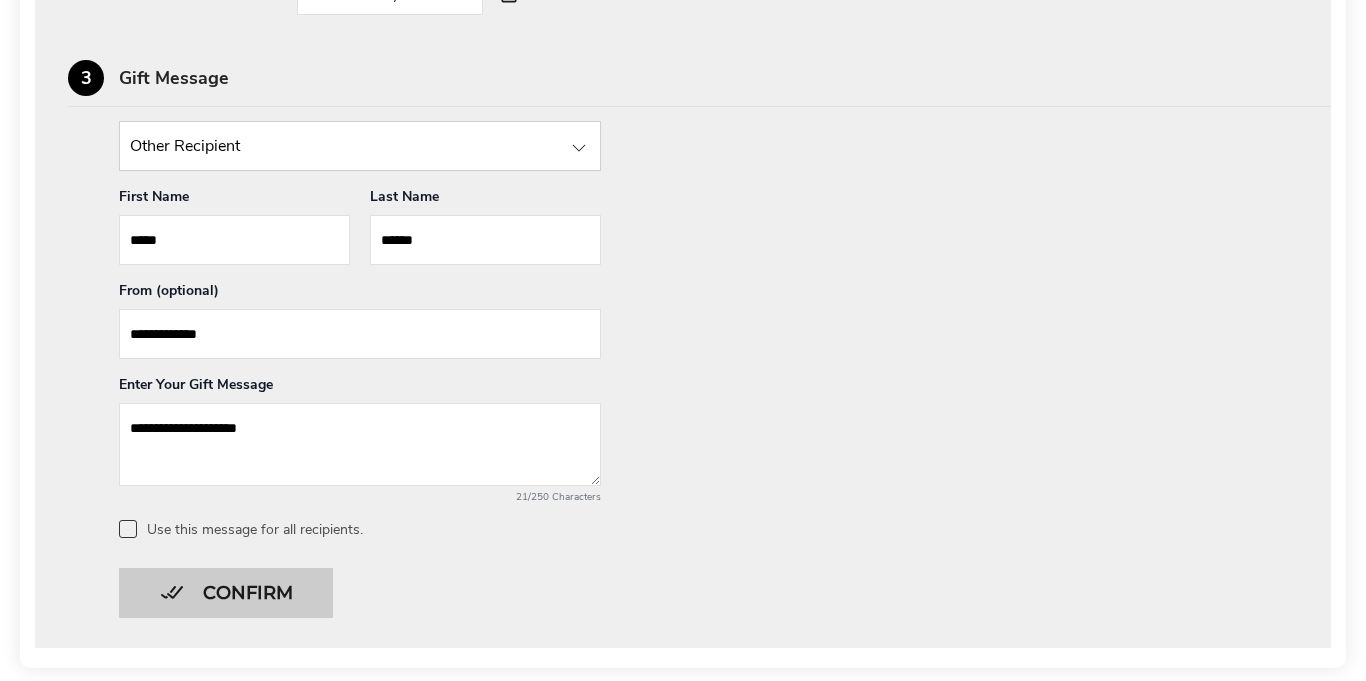 type on "**********" 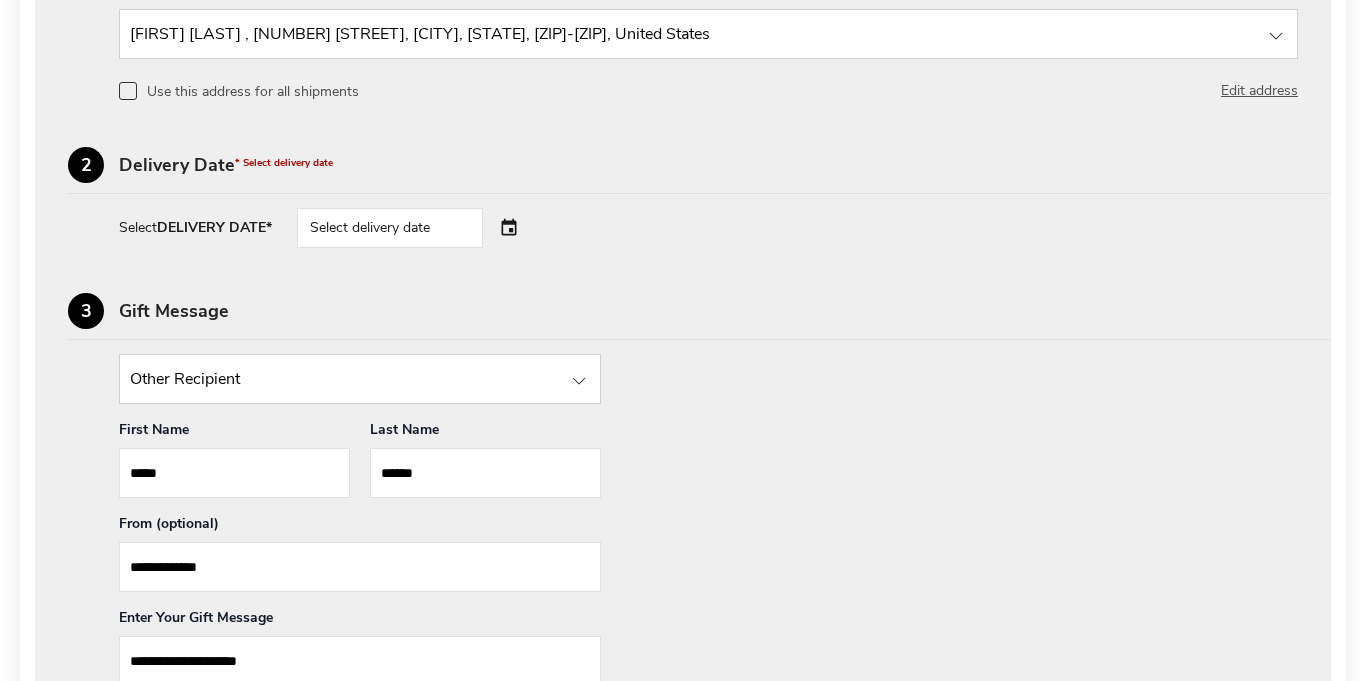 scroll, scrollTop: 1058, scrollLeft: 0, axis: vertical 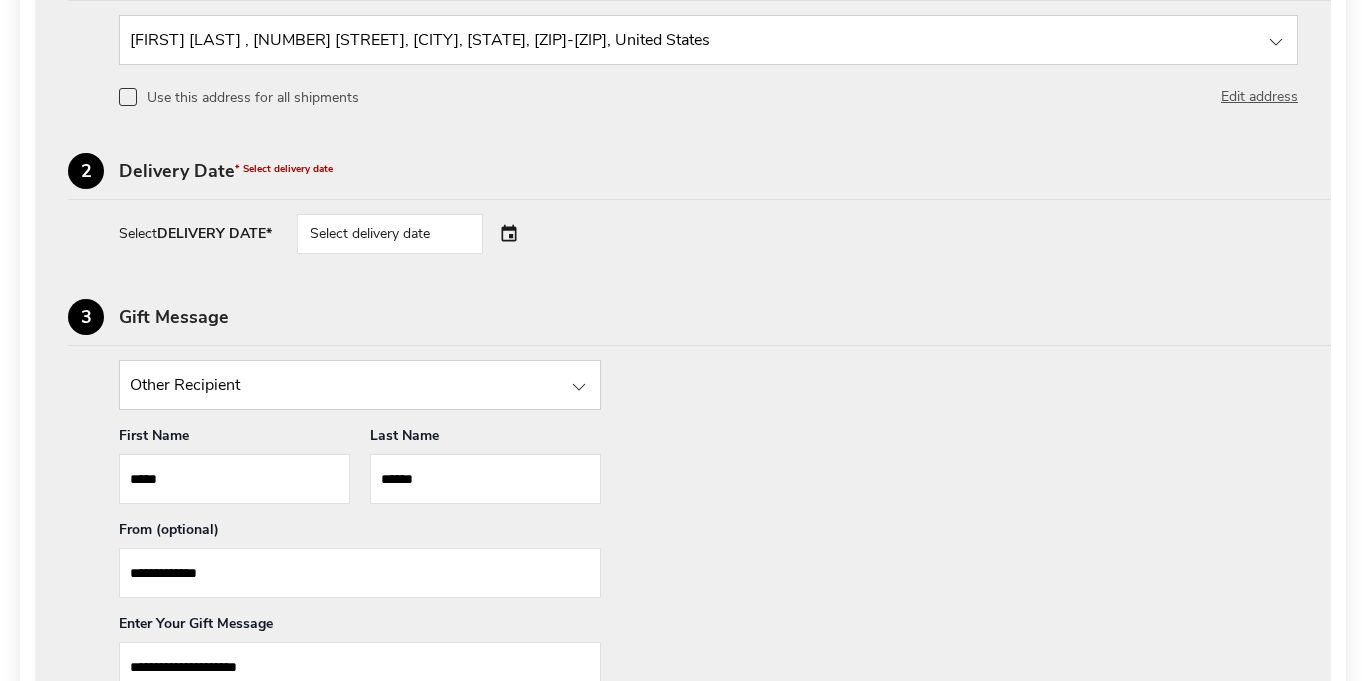 click on "Select delivery date" at bounding box center (418, 234) 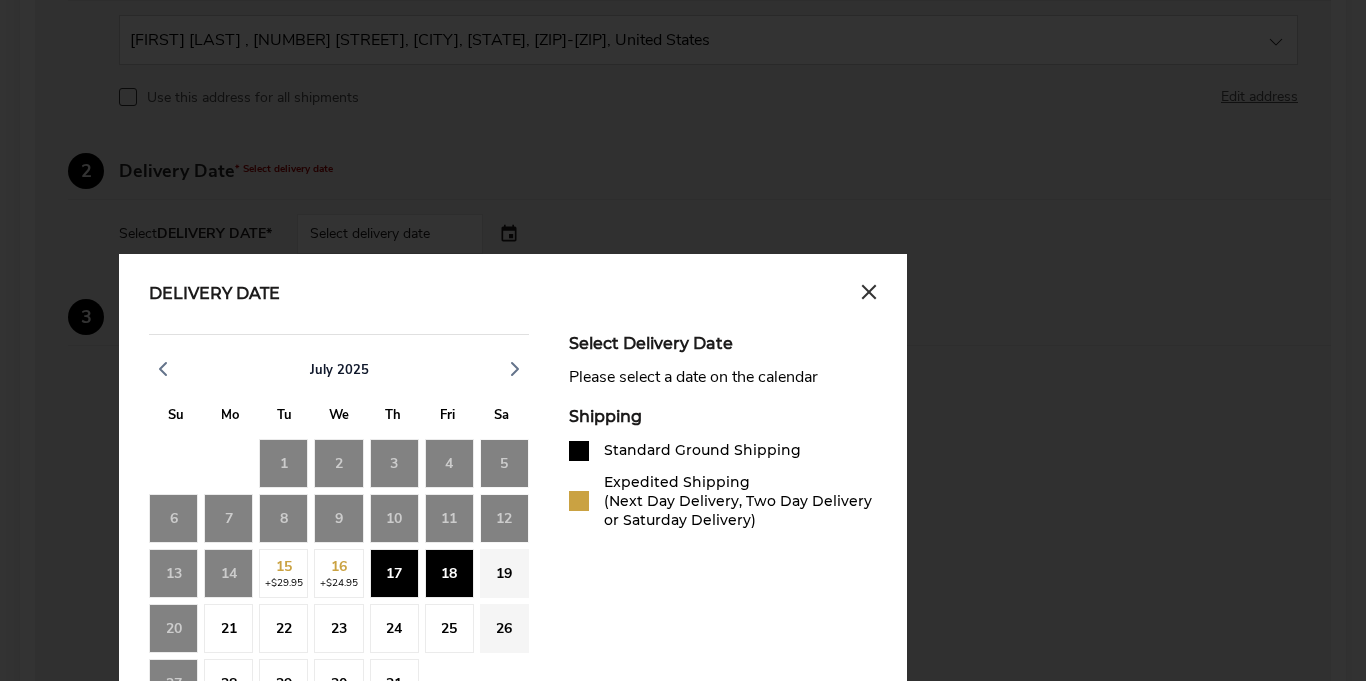 click on "17" 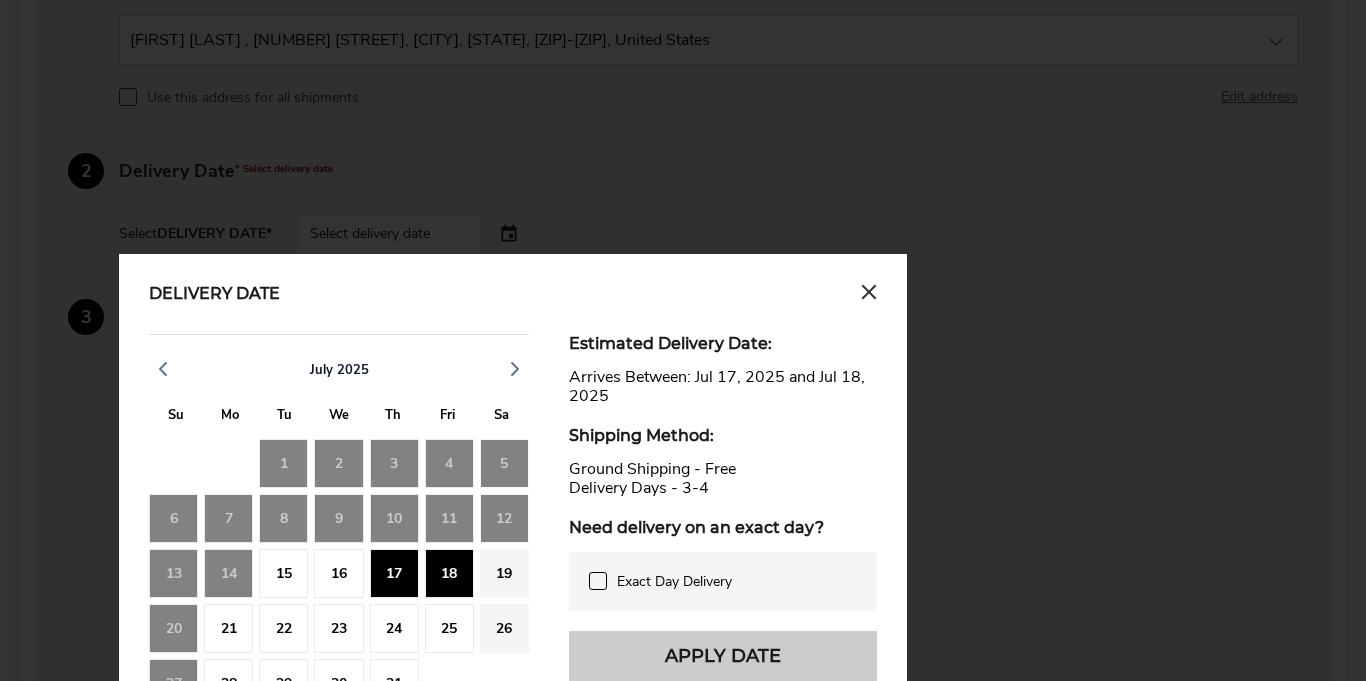 click on "Apply Date" at bounding box center [723, 656] 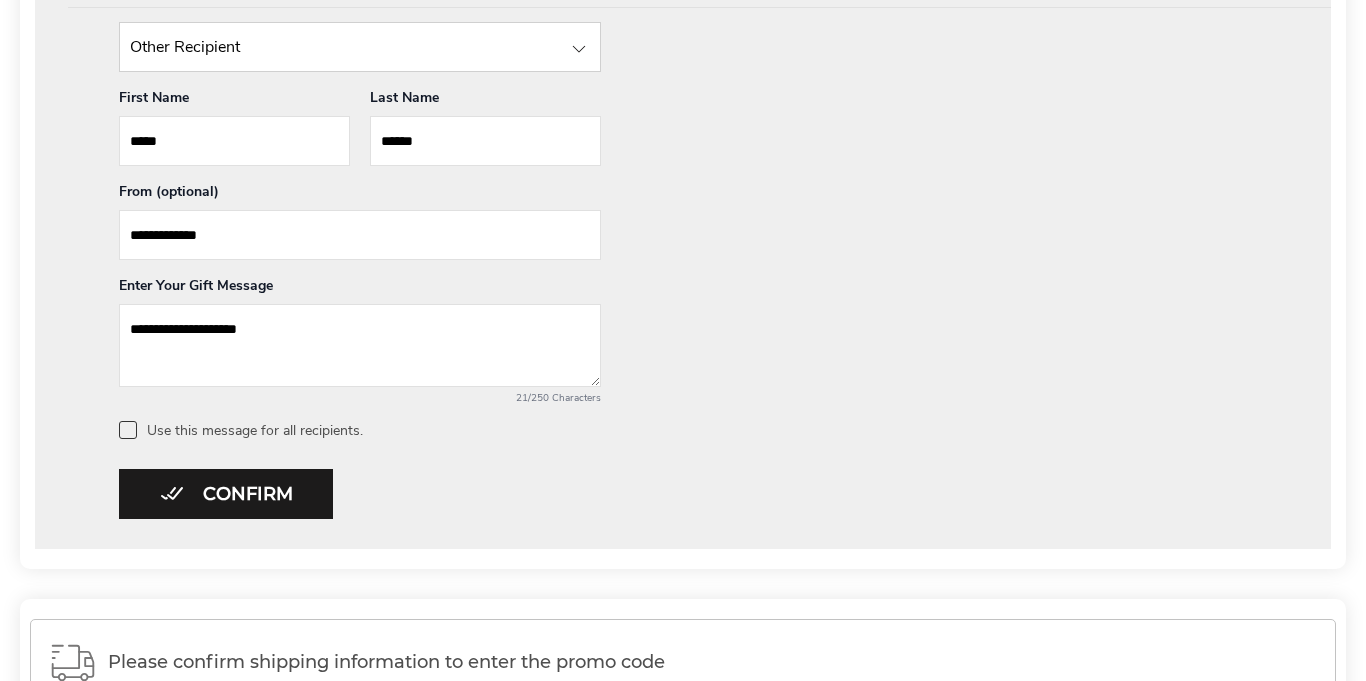 scroll, scrollTop: 1397, scrollLeft: 0, axis: vertical 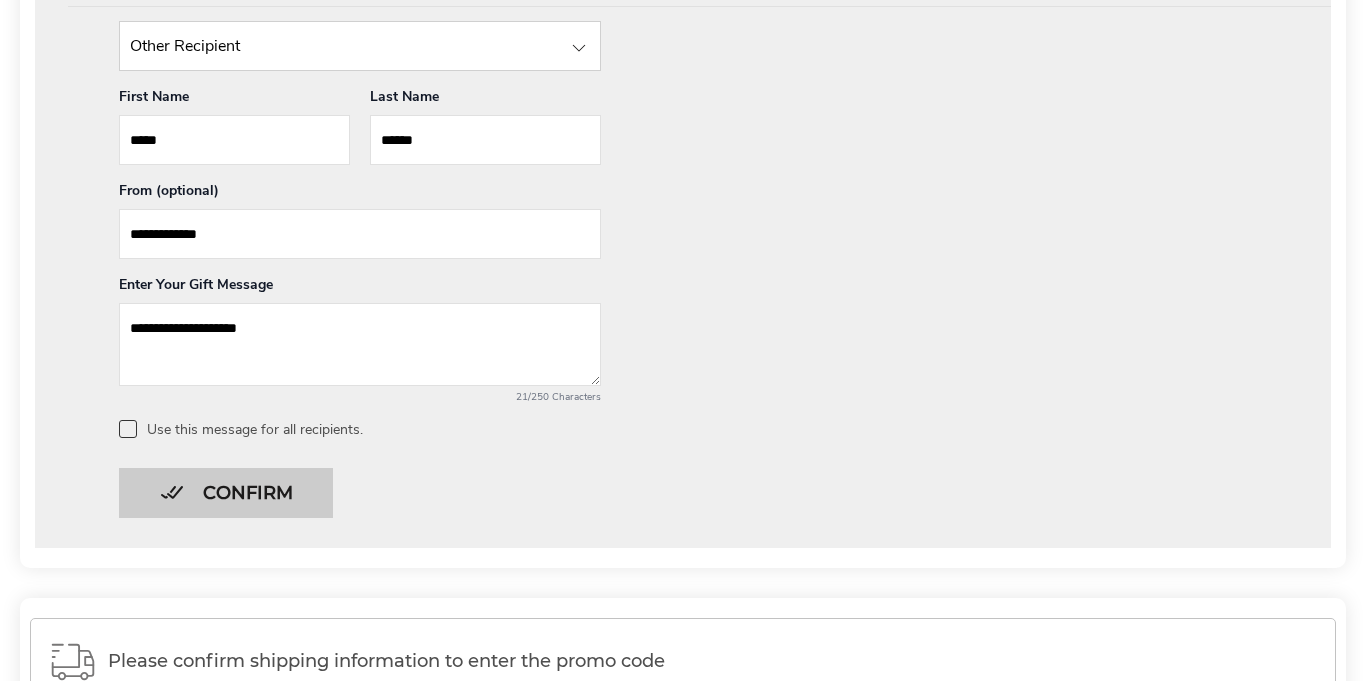 click on "Confirm" at bounding box center [226, 493] 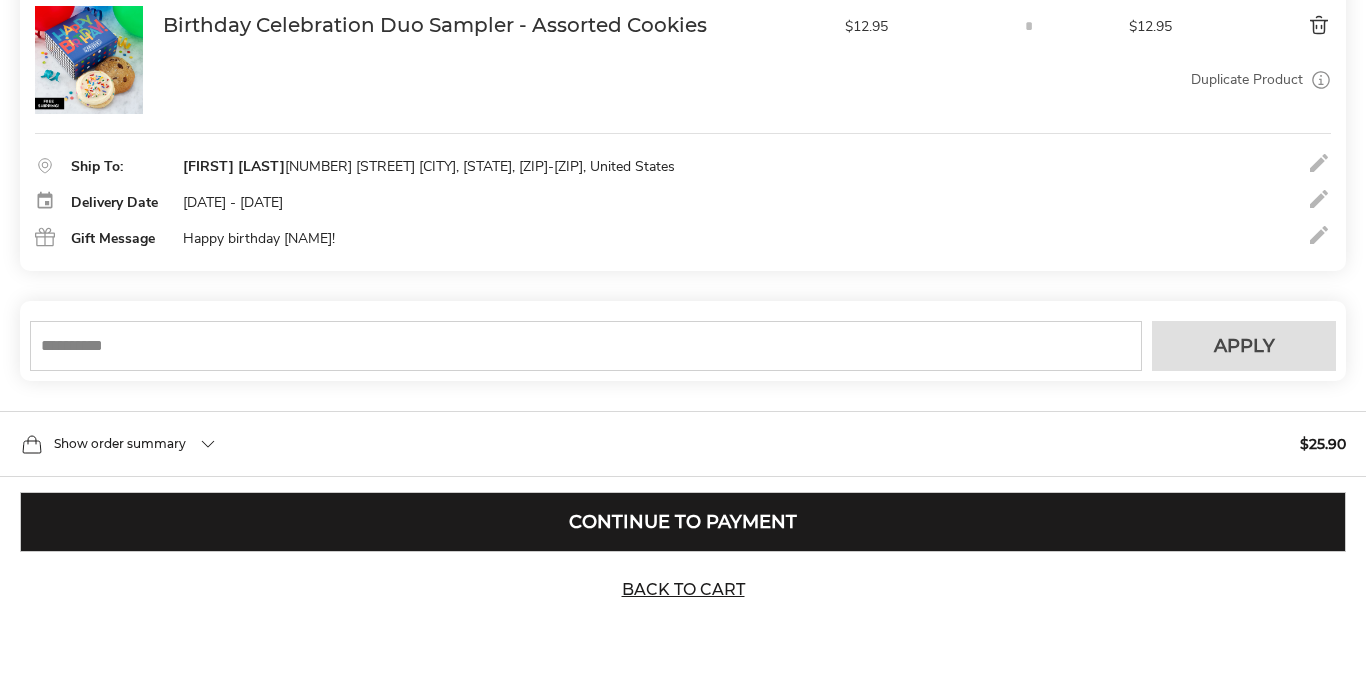 click on "Continue to Payment" at bounding box center [683, 522] 